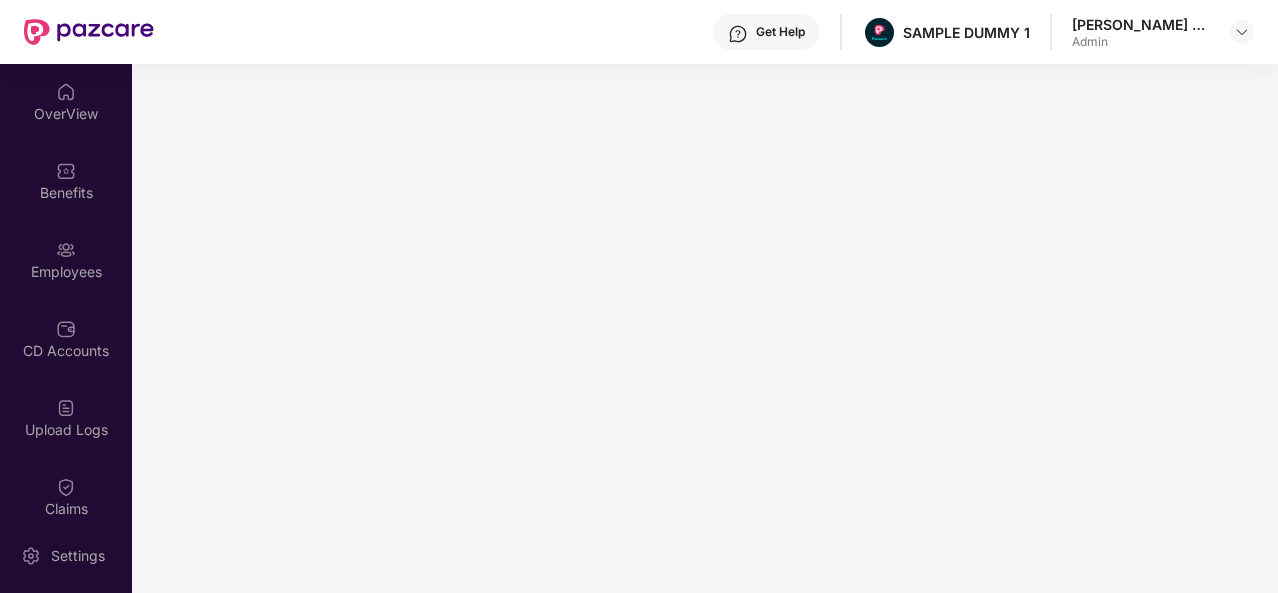 scroll, scrollTop: 0, scrollLeft: 0, axis: both 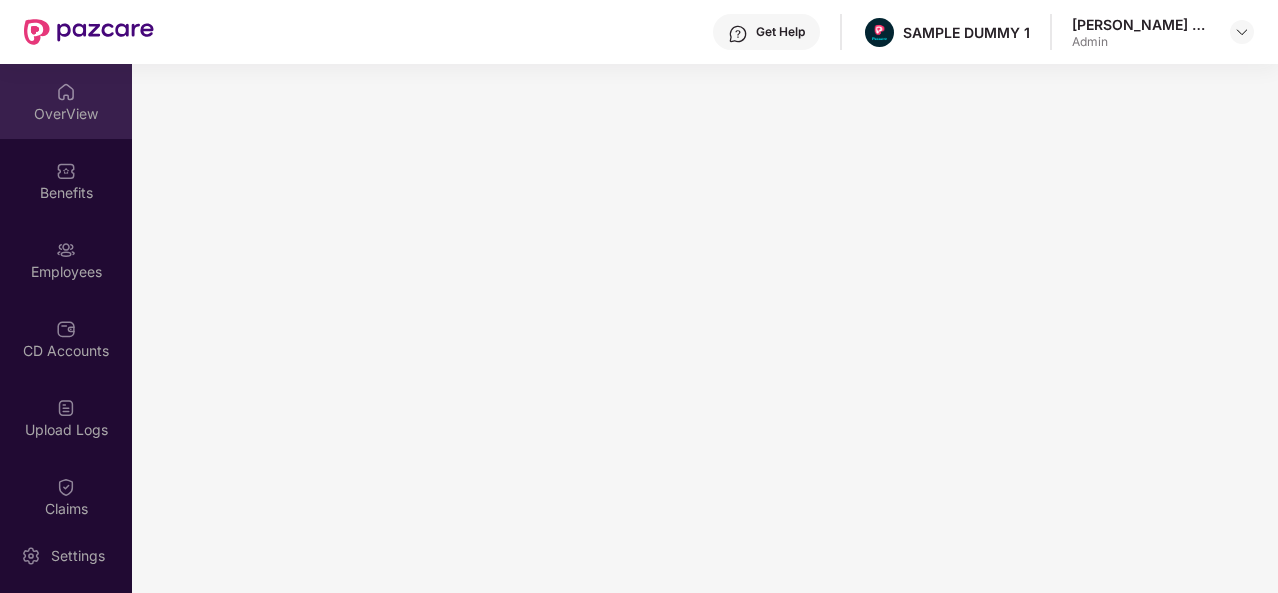 click on "OverView" at bounding box center [66, 114] 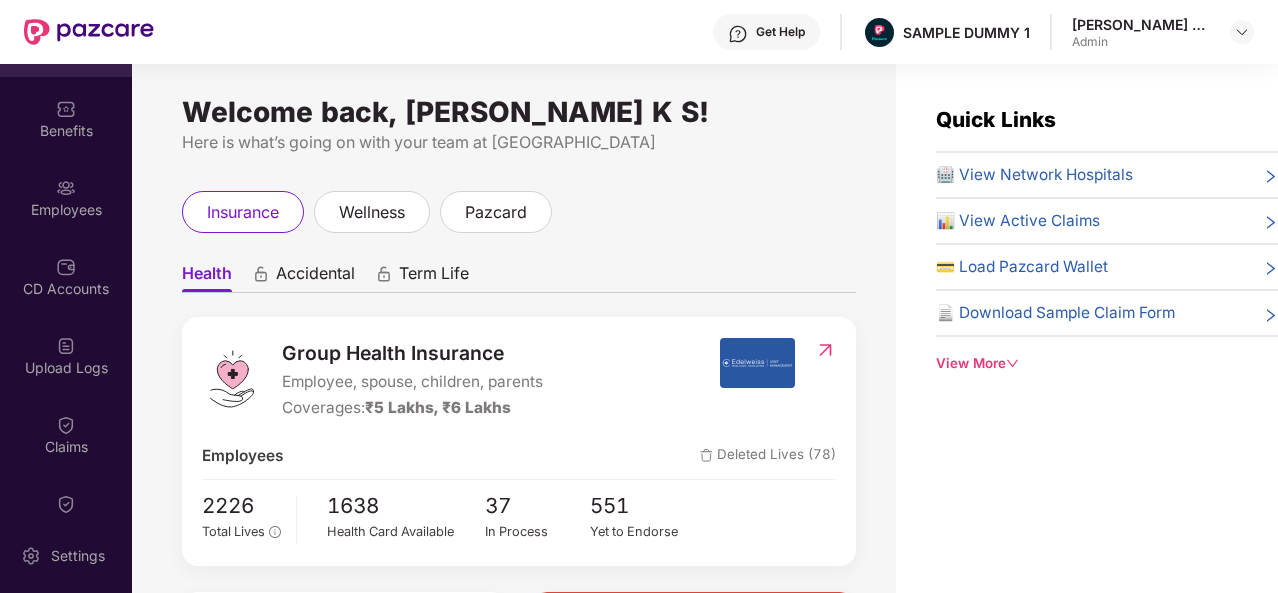 scroll, scrollTop: 76, scrollLeft: 0, axis: vertical 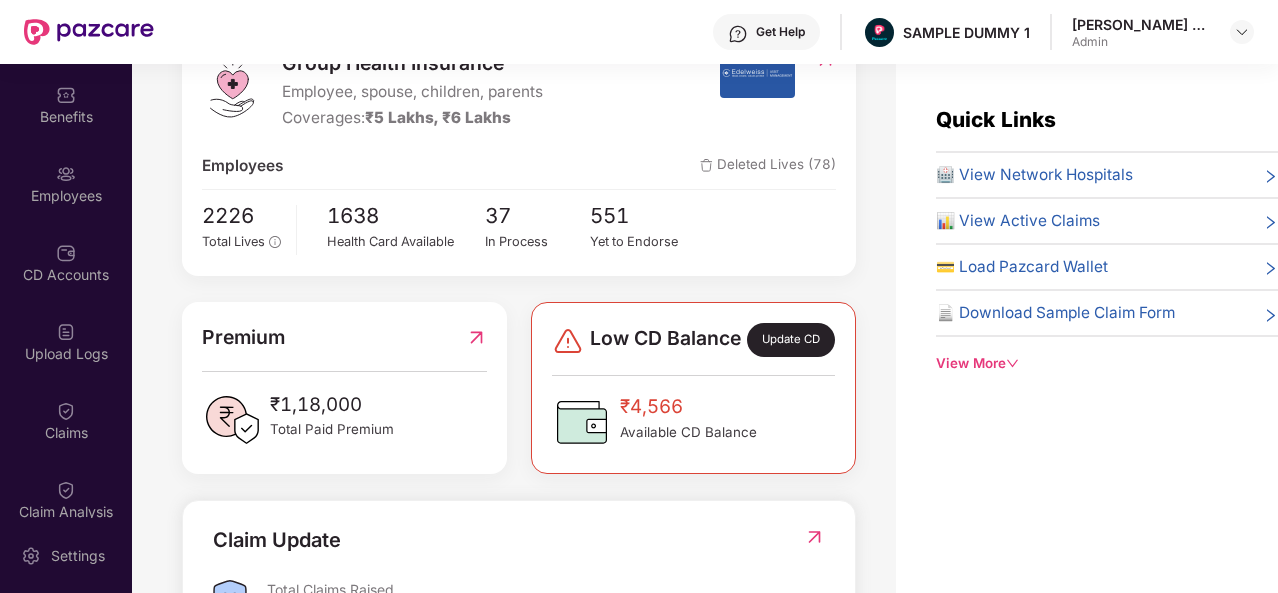 click on "🏥 View Network Hospitals" at bounding box center (1034, 175) 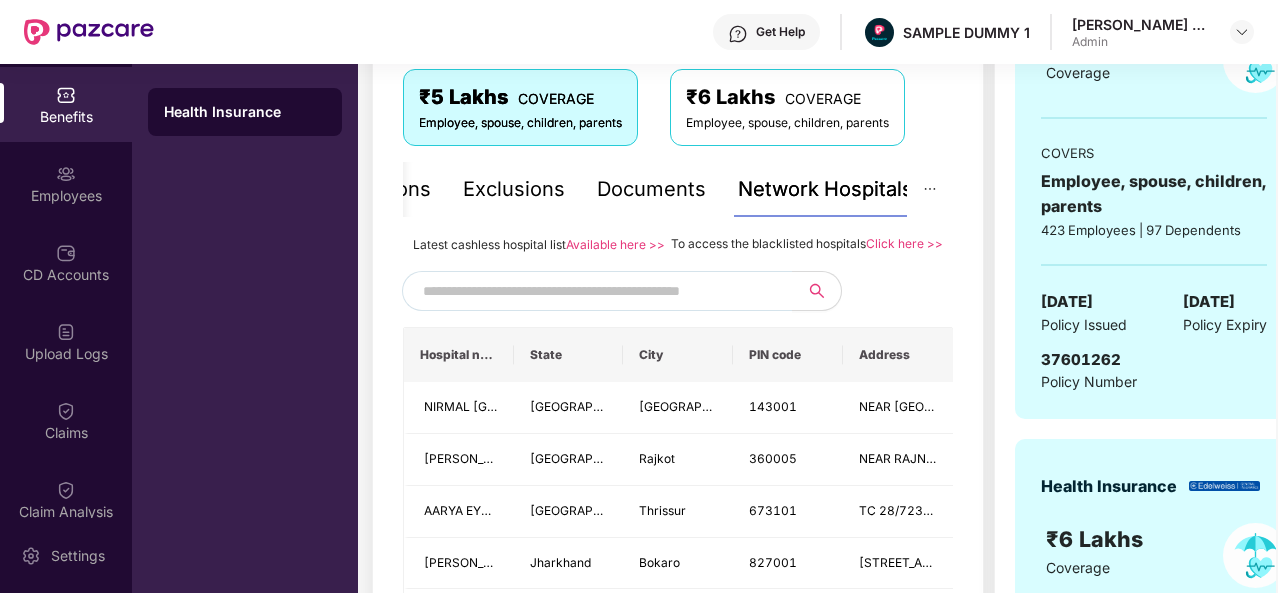 scroll, scrollTop: 354, scrollLeft: 0, axis: vertical 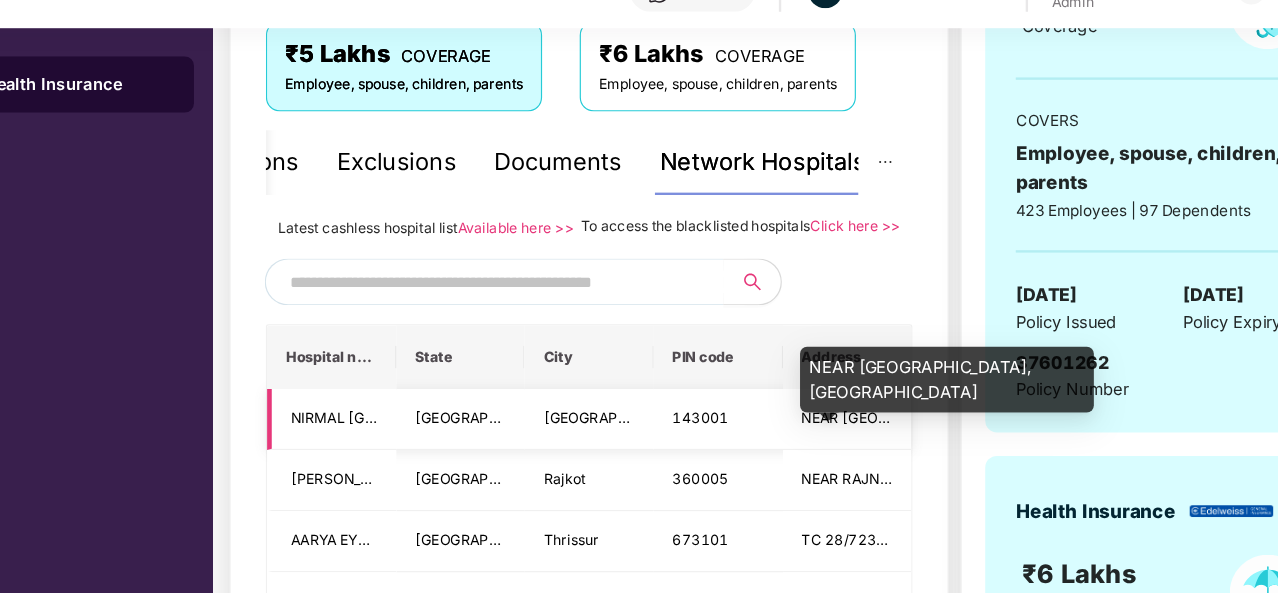 click on "NEAR [GEOGRAPHIC_DATA], [GEOGRAPHIC_DATA]" at bounding box center [1004, 395] 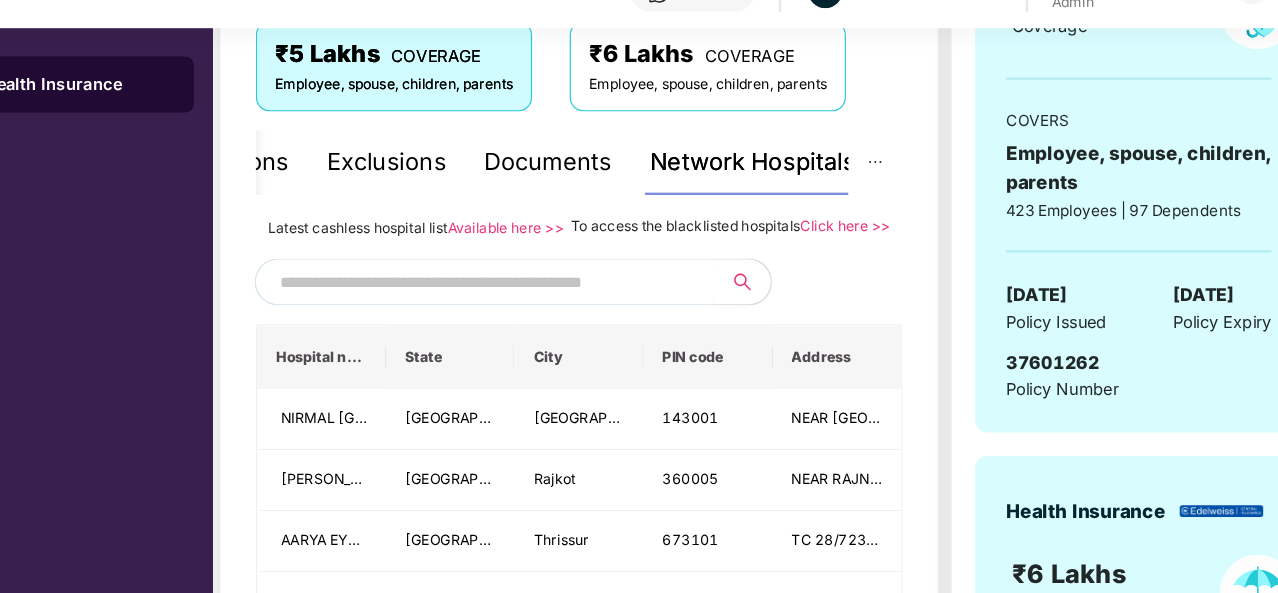 scroll, scrollTop: 0, scrollLeft: 0, axis: both 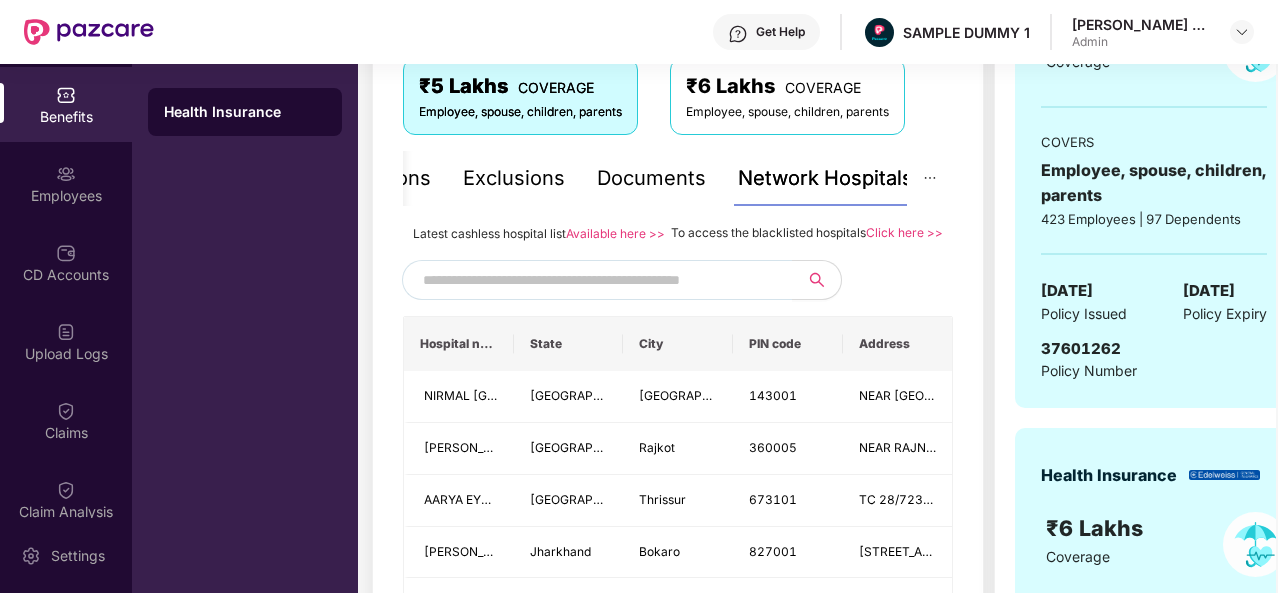 click on "Documents" at bounding box center (651, 178) 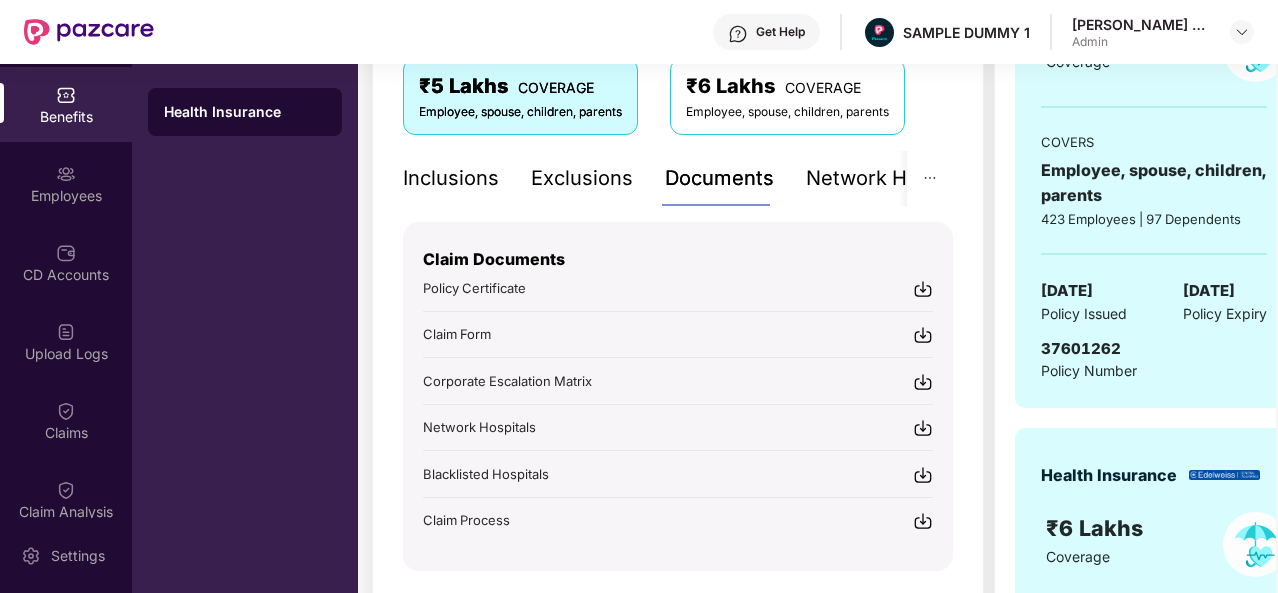 click on "Inclusions" at bounding box center (451, 178) 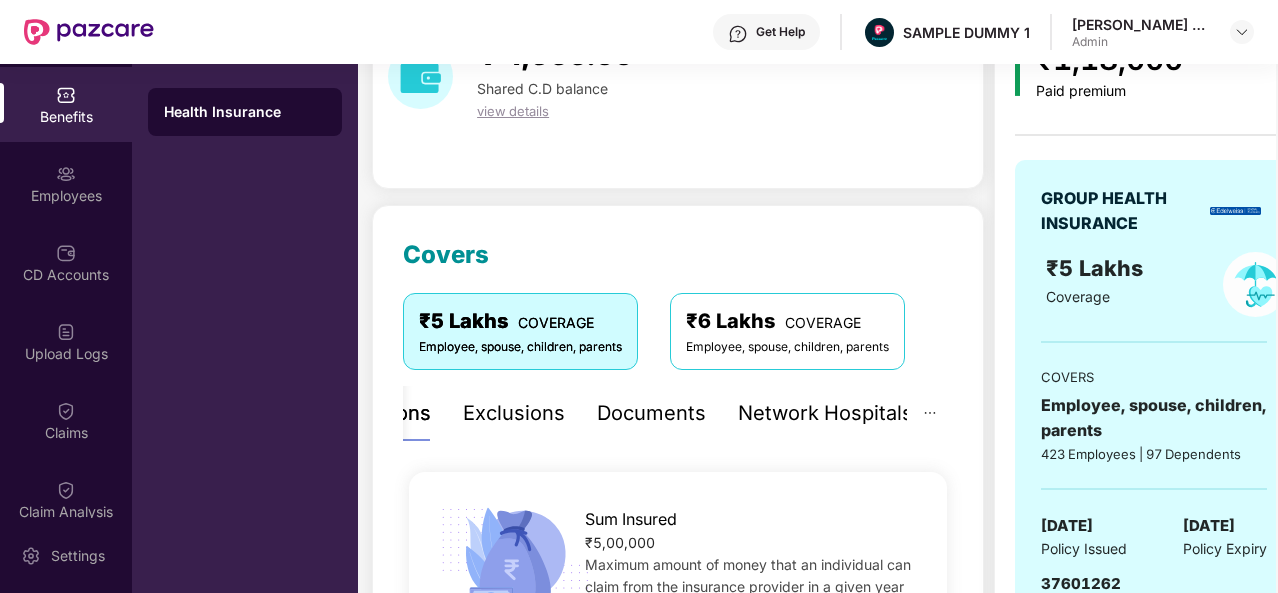 scroll, scrollTop: 114, scrollLeft: 0, axis: vertical 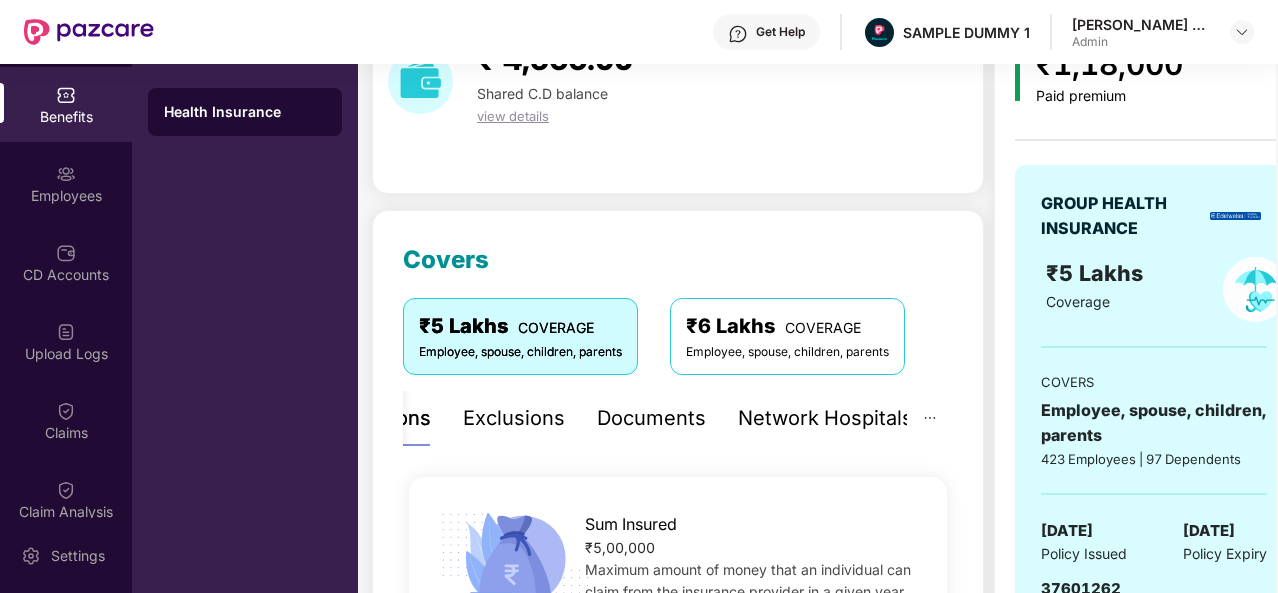 click on "Exclusions" at bounding box center (514, 418) 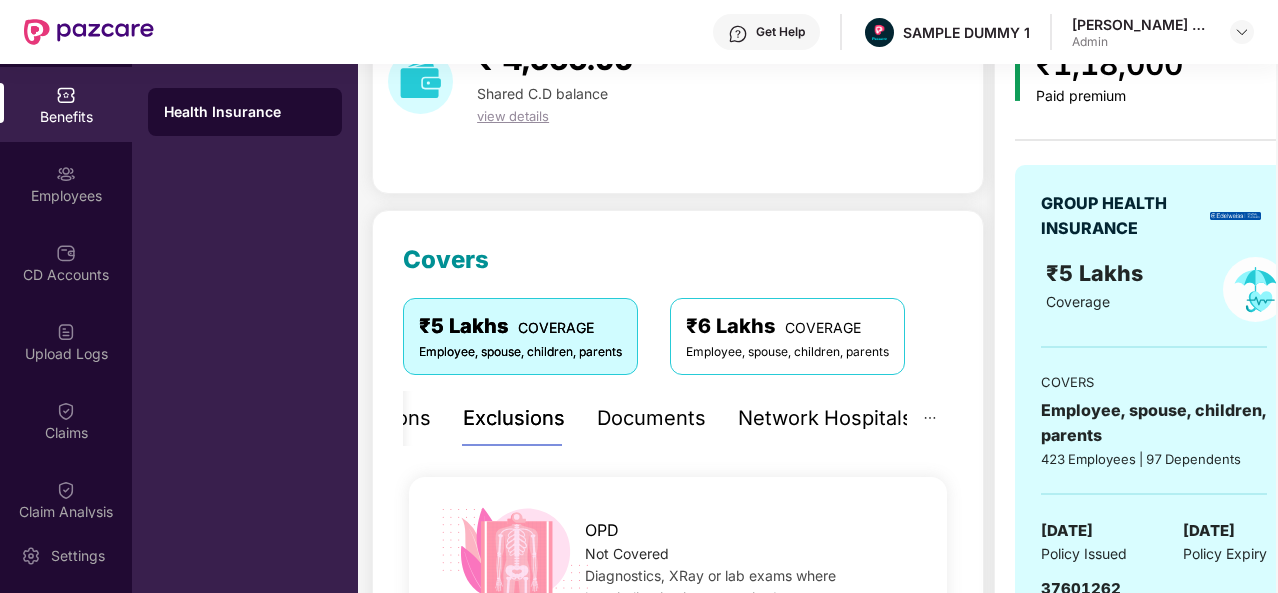 scroll, scrollTop: 25, scrollLeft: 0, axis: vertical 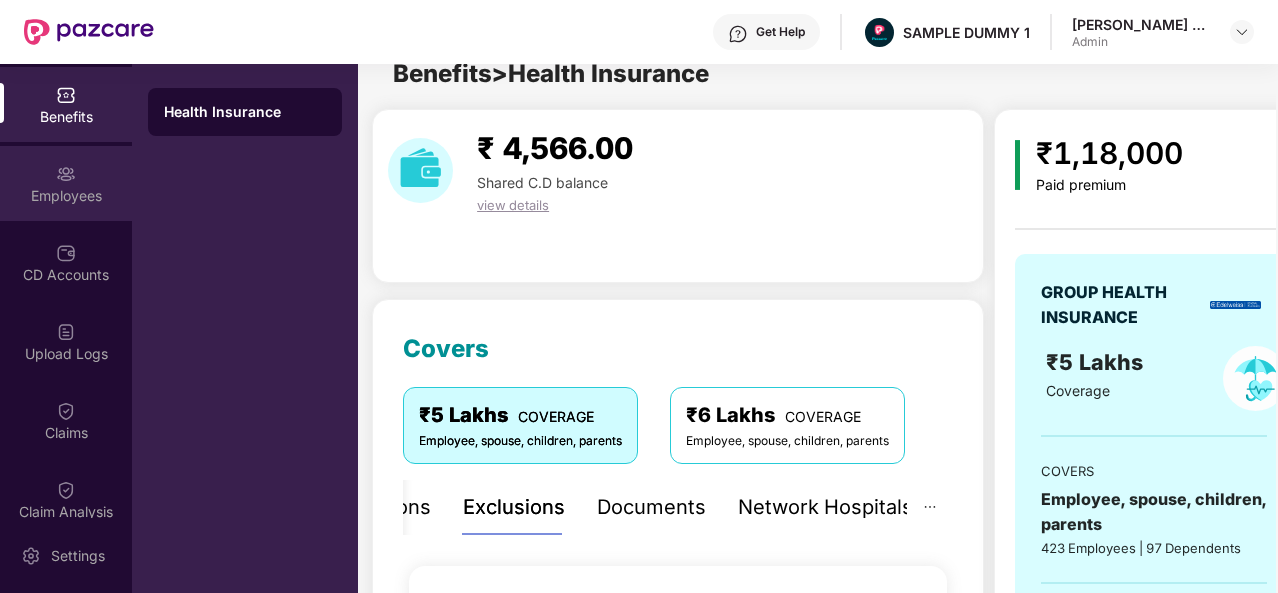 click on "Employees" at bounding box center [66, 183] 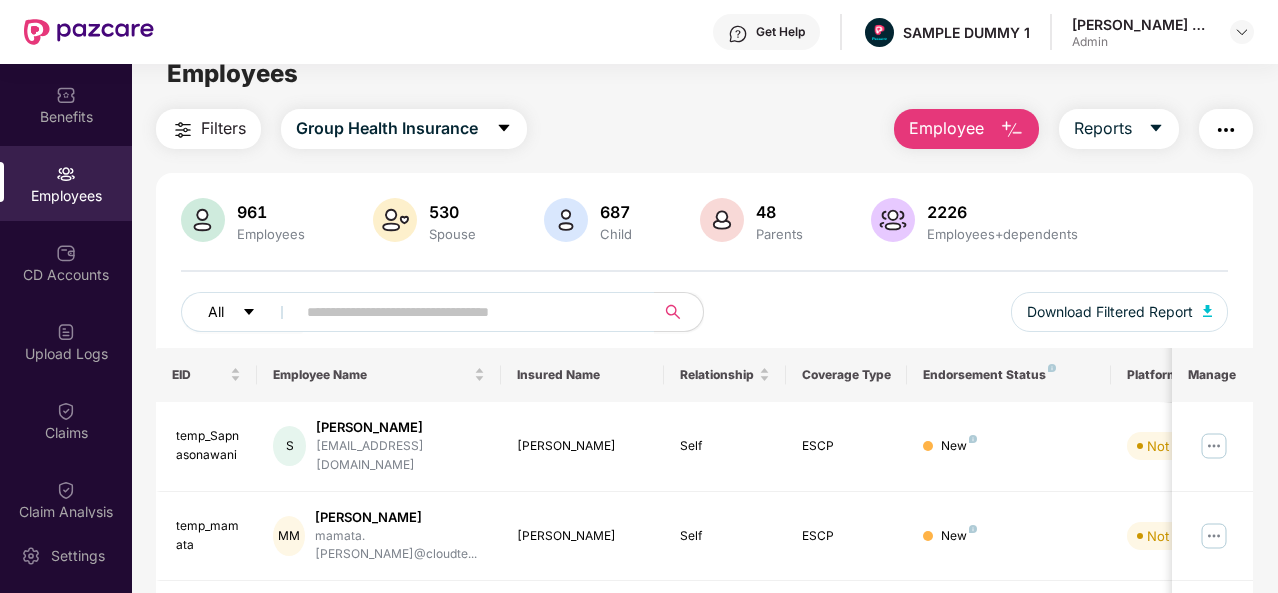scroll, scrollTop: 184, scrollLeft: 0, axis: vertical 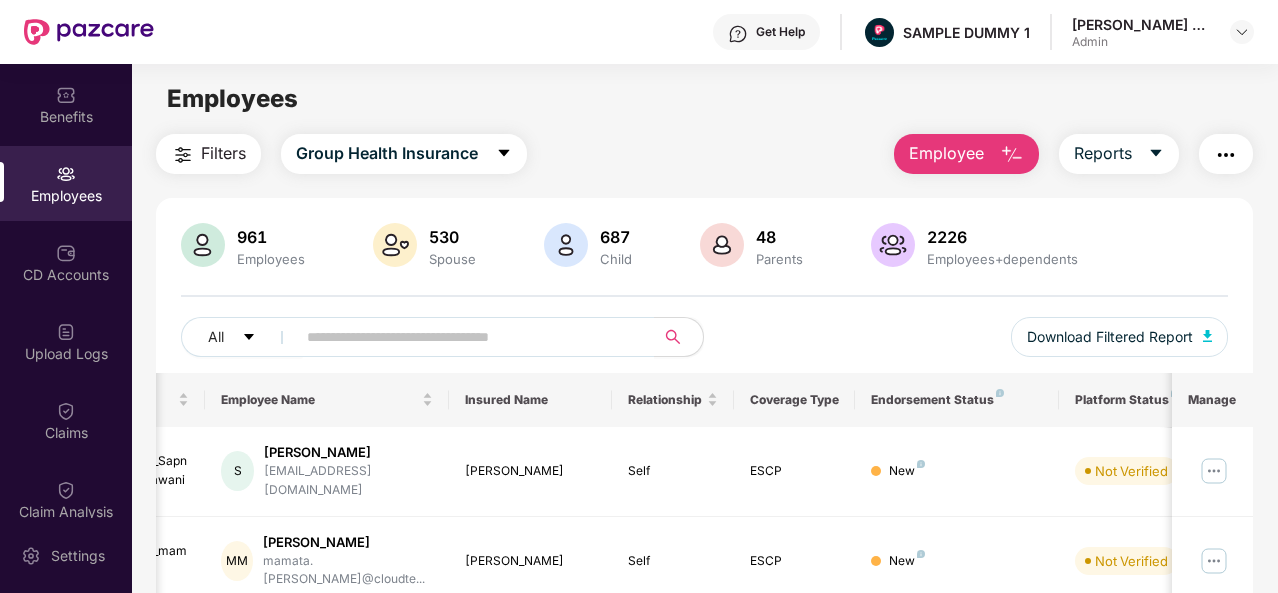 click at bounding box center [1012, 155] 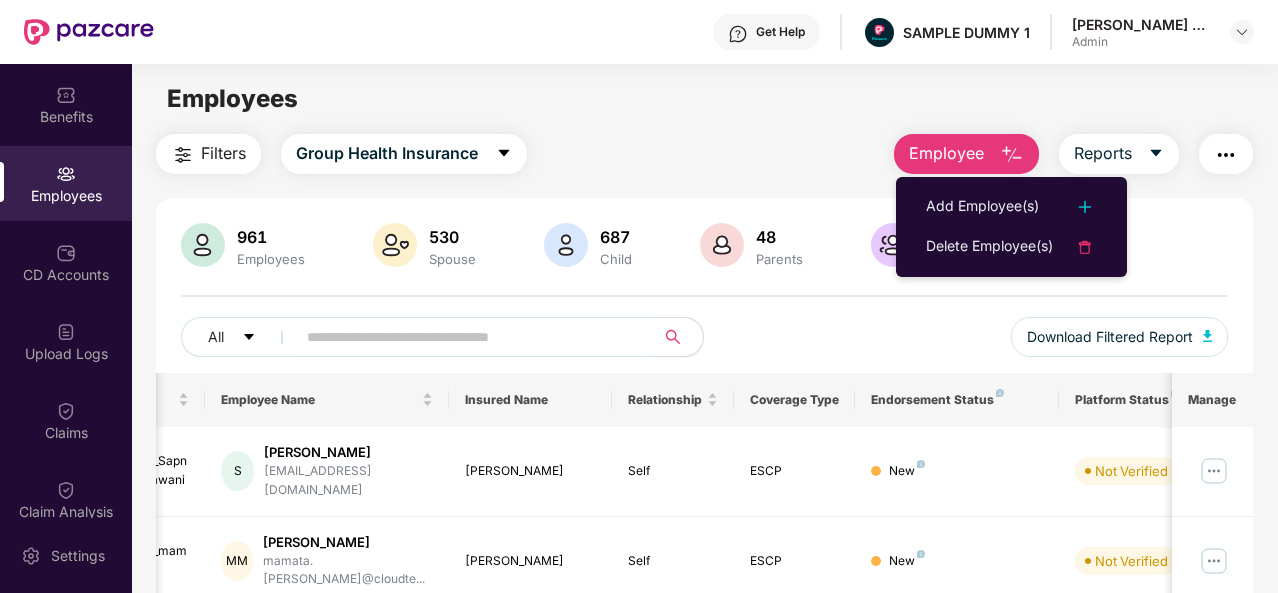 click at bounding box center (1012, 155) 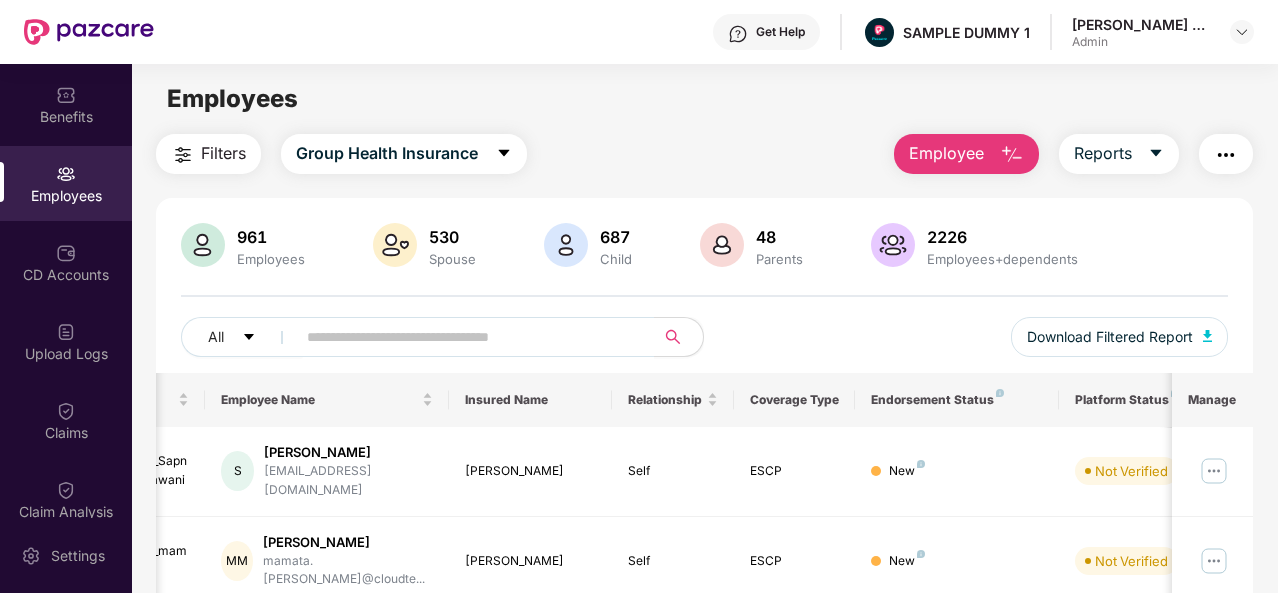 click at bounding box center [1012, 155] 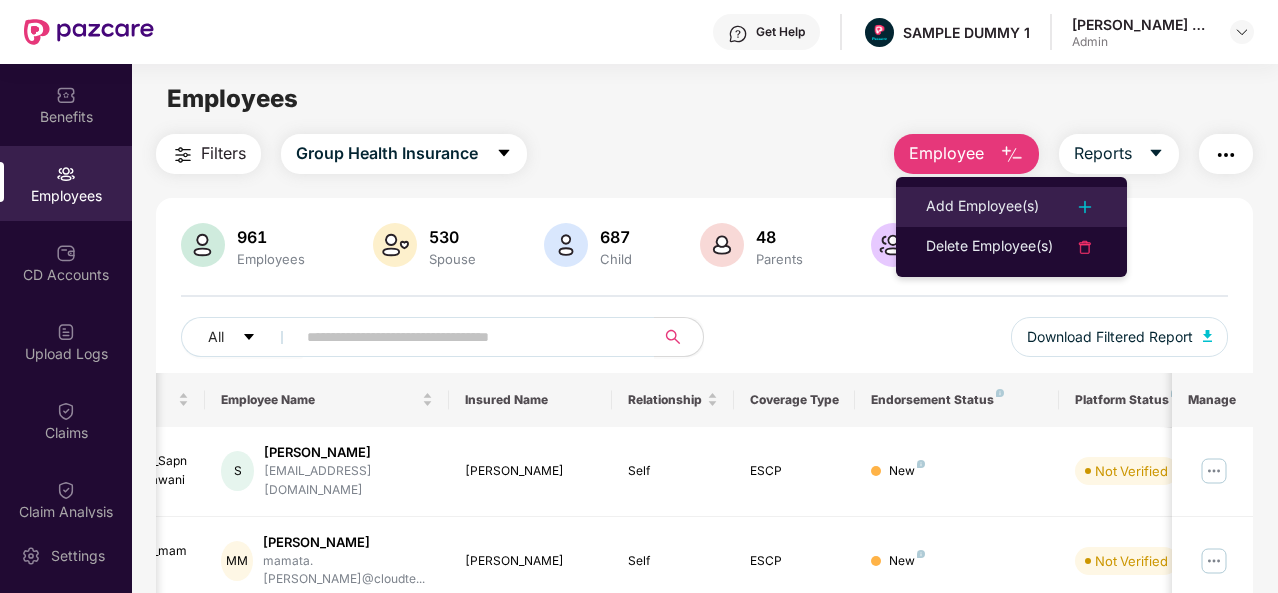 click at bounding box center [1085, 207] 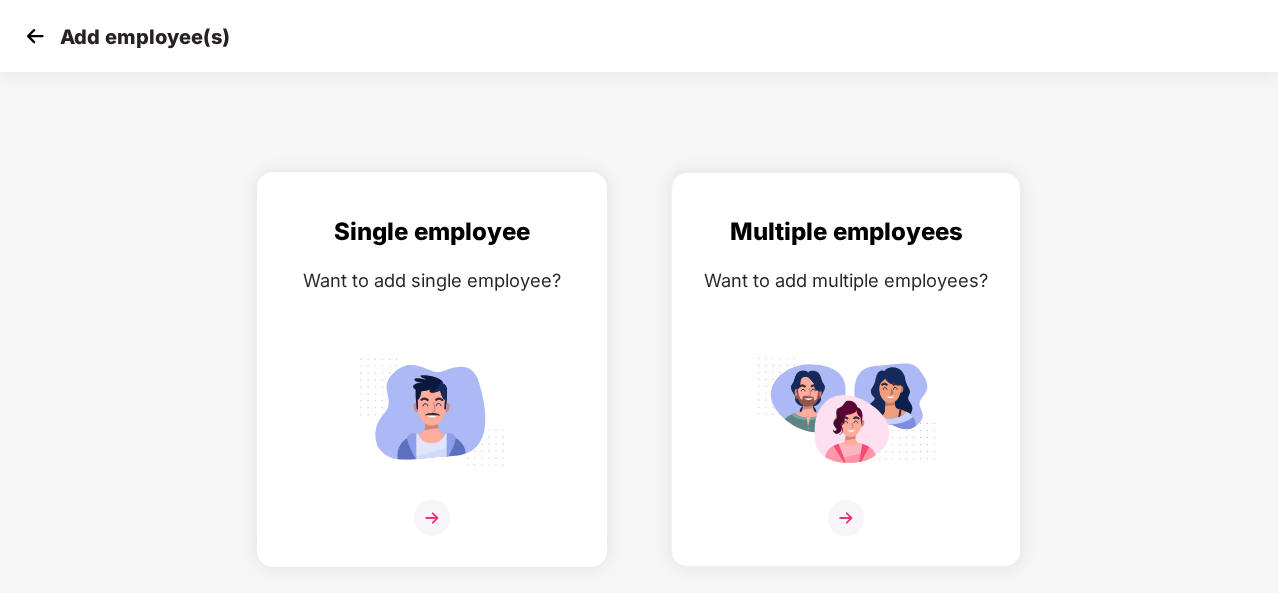click at bounding box center [432, 518] 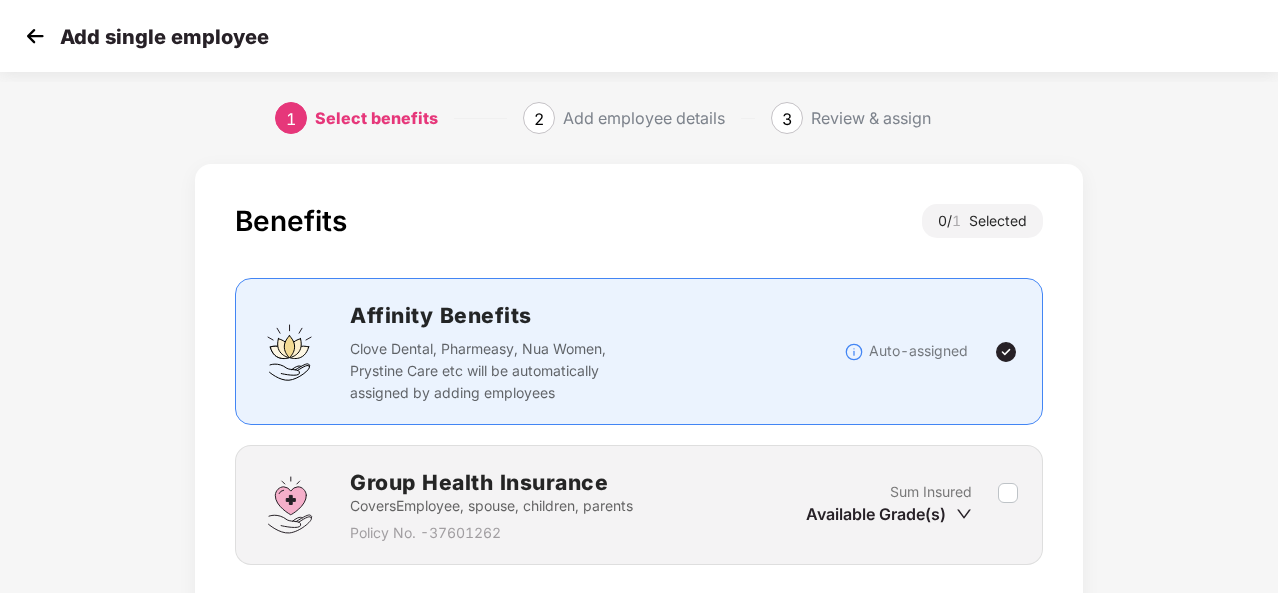 scroll, scrollTop: 144, scrollLeft: 0, axis: vertical 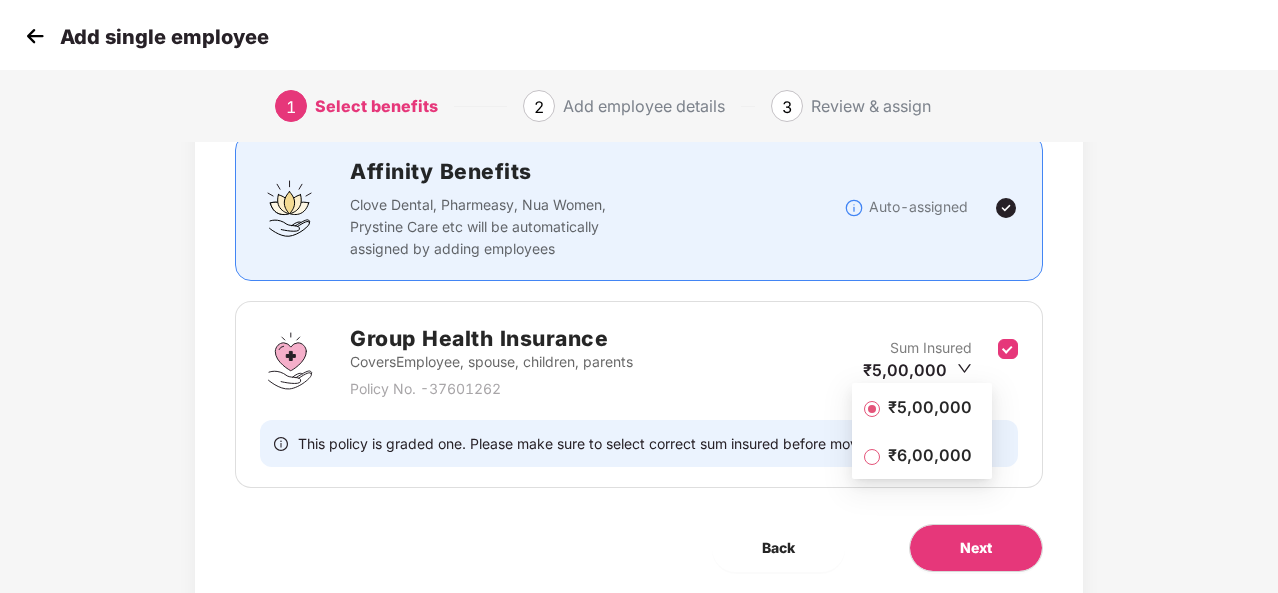click on "₹5,00,000" at bounding box center (917, 370) 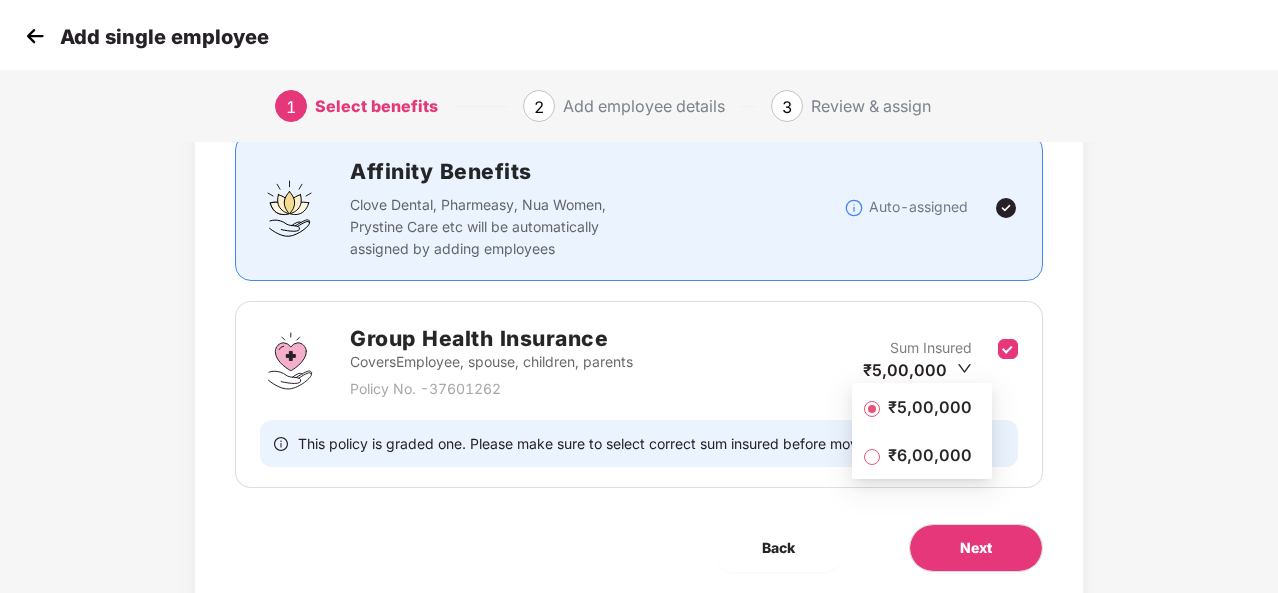 click on "₹5,00,000" at bounding box center (930, 407) 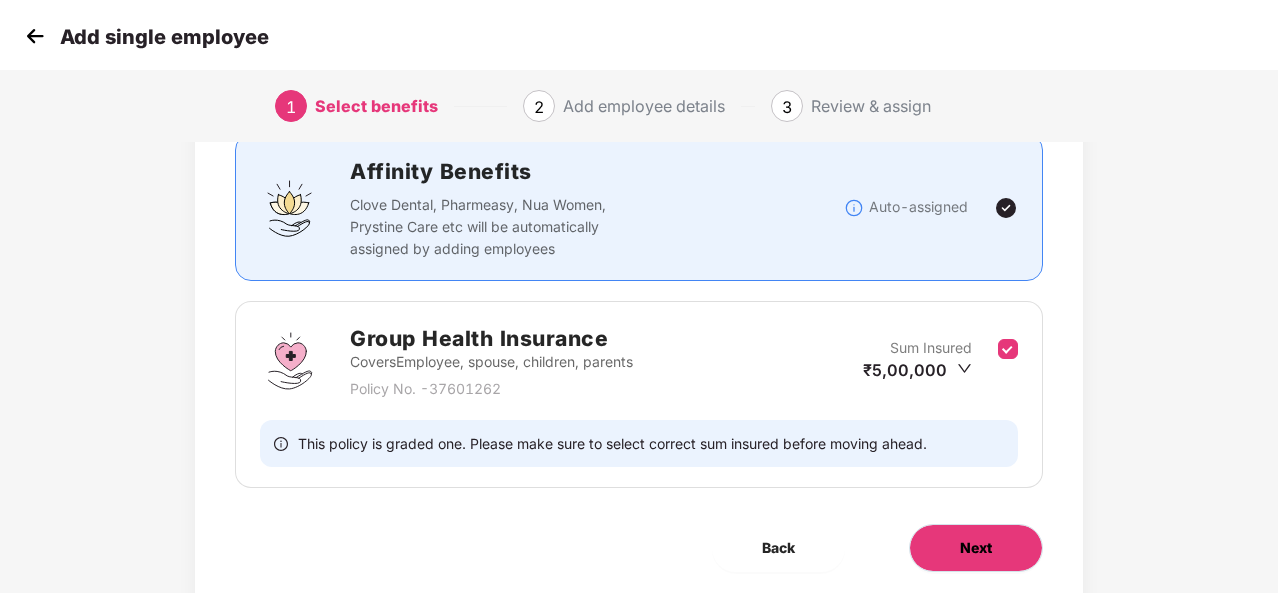click on "Next" at bounding box center (976, 548) 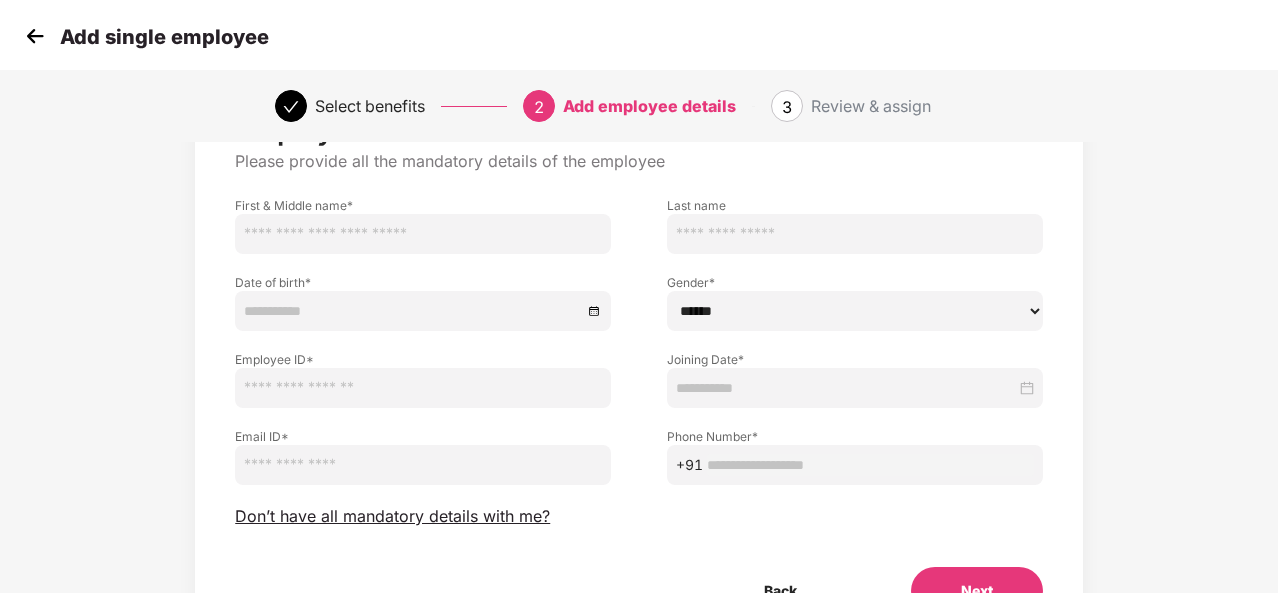 scroll, scrollTop: 121, scrollLeft: 0, axis: vertical 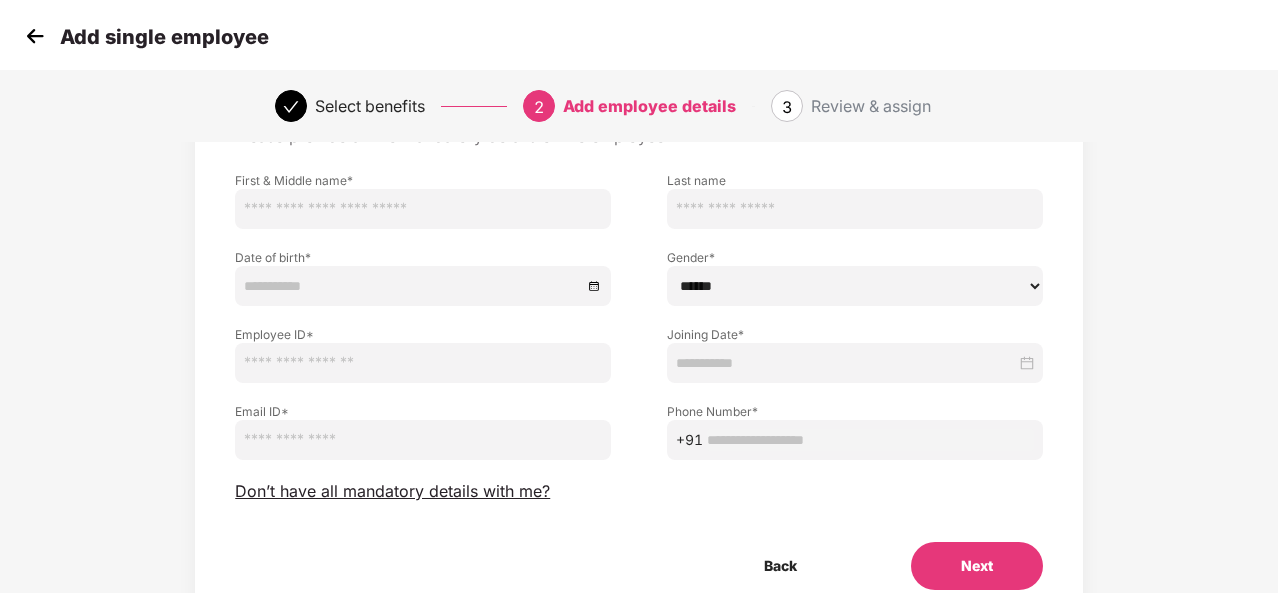 click at bounding box center [35, 36] 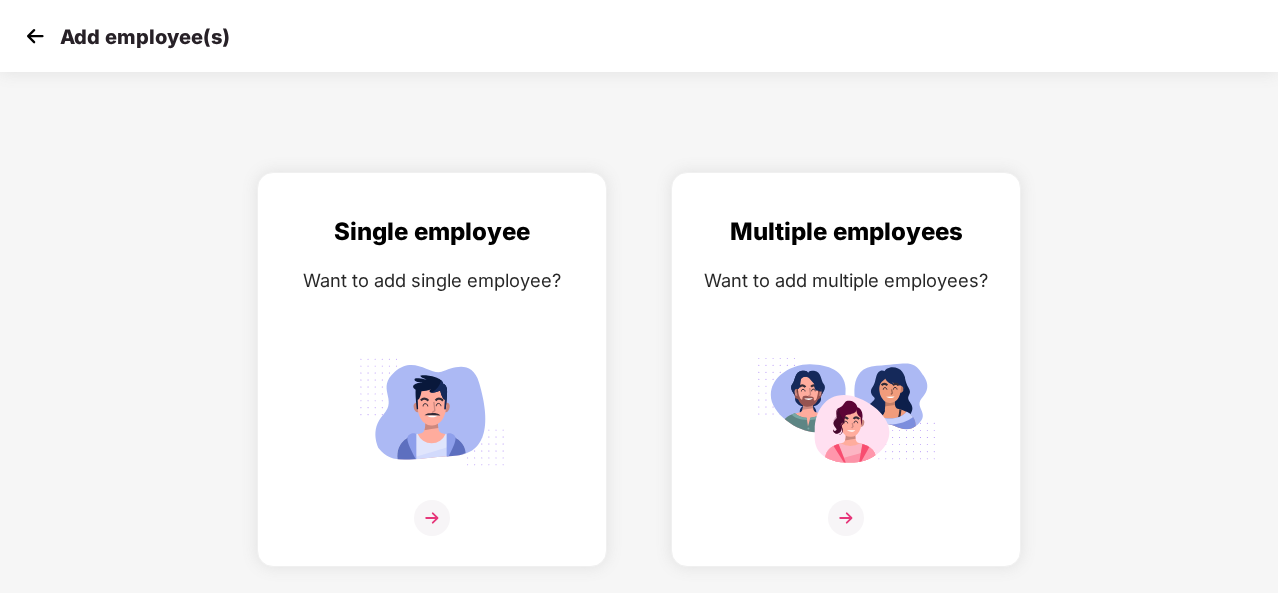 scroll, scrollTop: 0, scrollLeft: 0, axis: both 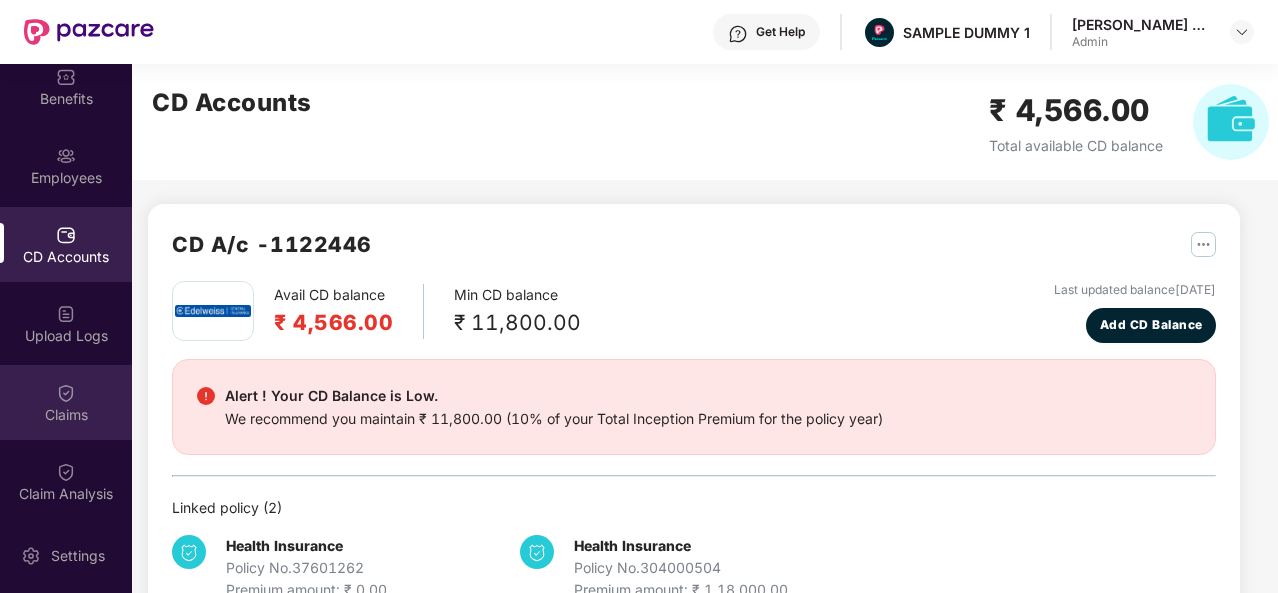 click on "Claims" at bounding box center (66, 402) 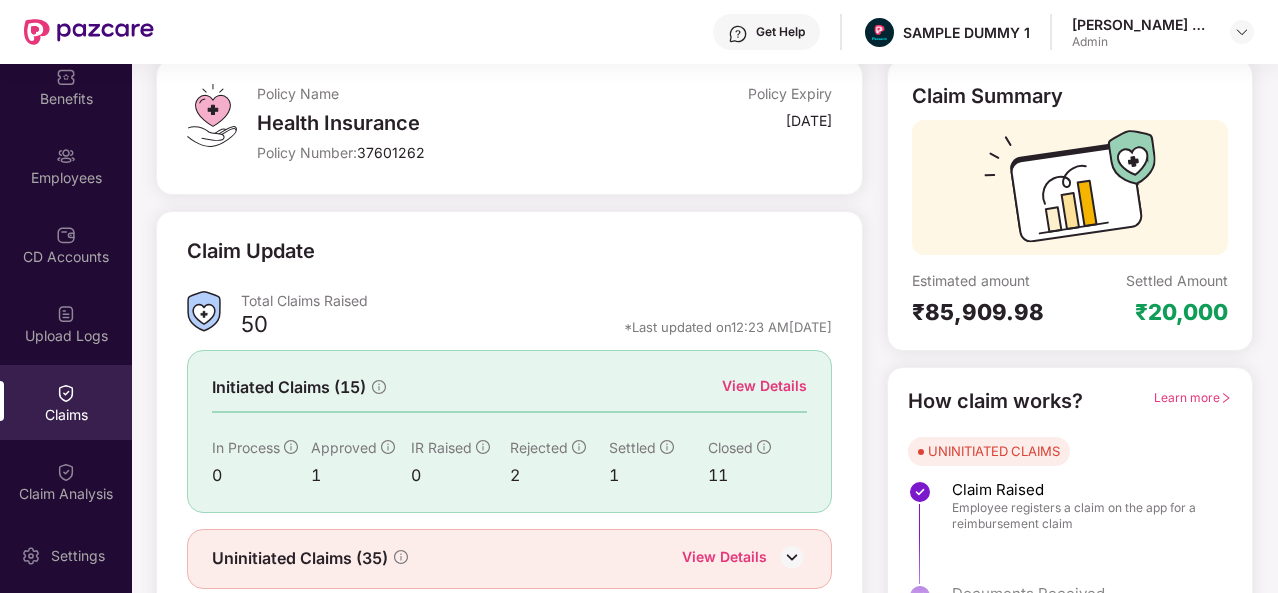 scroll, scrollTop: 119, scrollLeft: 0, axis: vertical 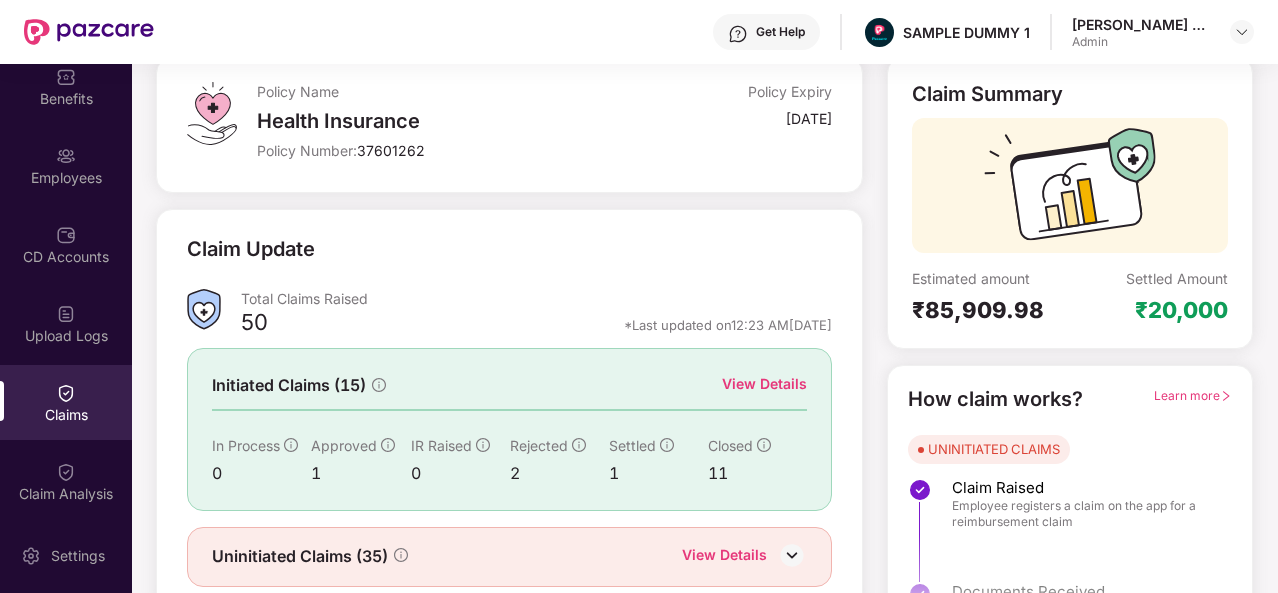 click on "View Details" at bounding box center [764, 384] 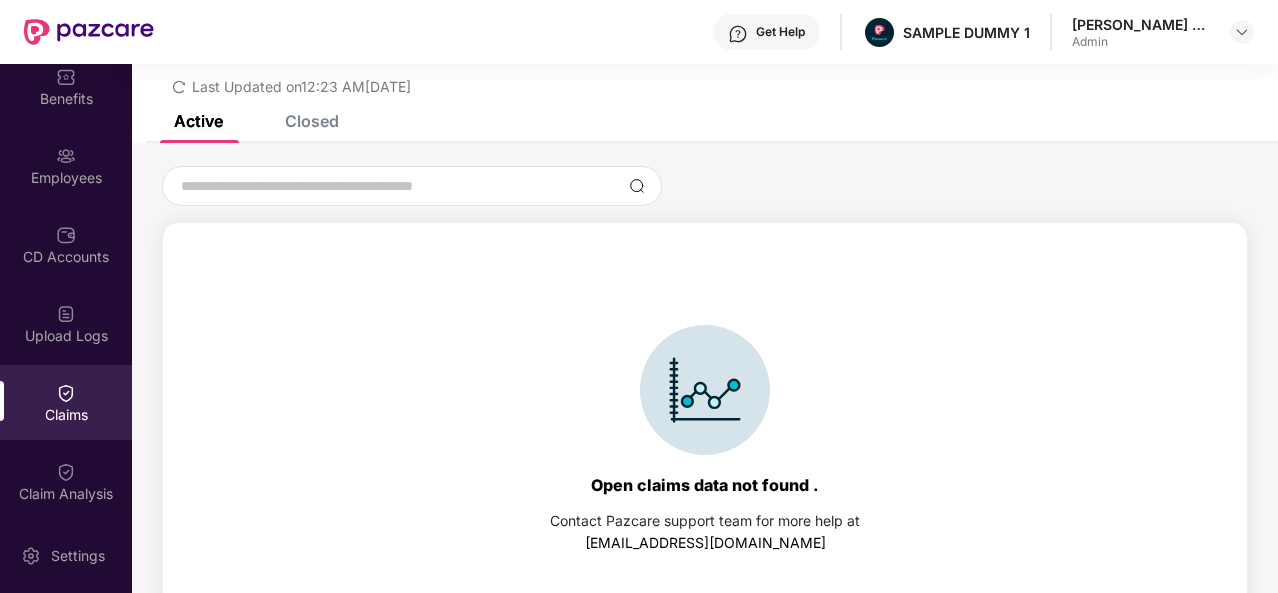 scroll, scrollTop: 86, scrollLeft: 0, axis: vertical 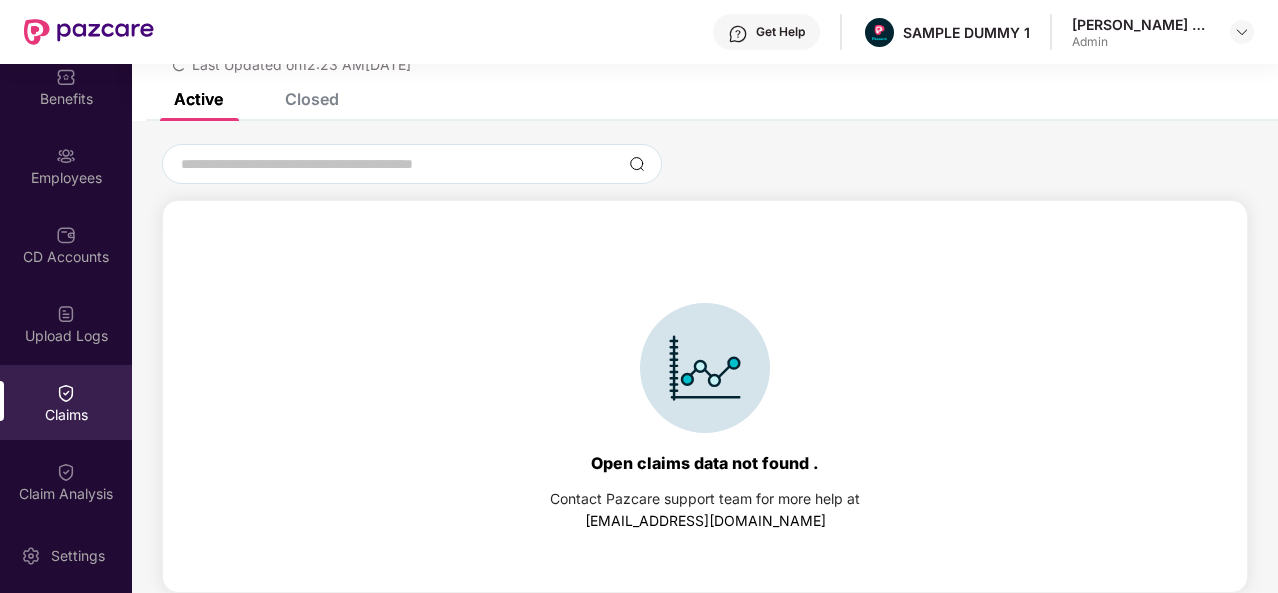 click on "Closed" at bounding box center [312, 99] 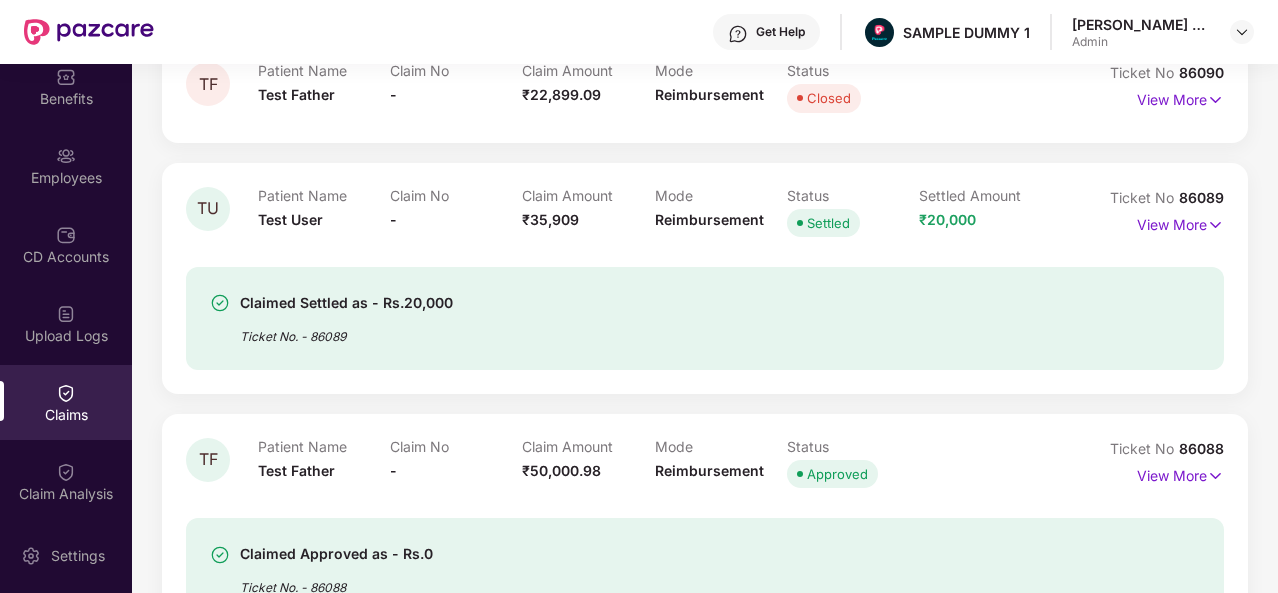 scroll, scrollTop: 1078, scrollLeft: 0, axis: vertical 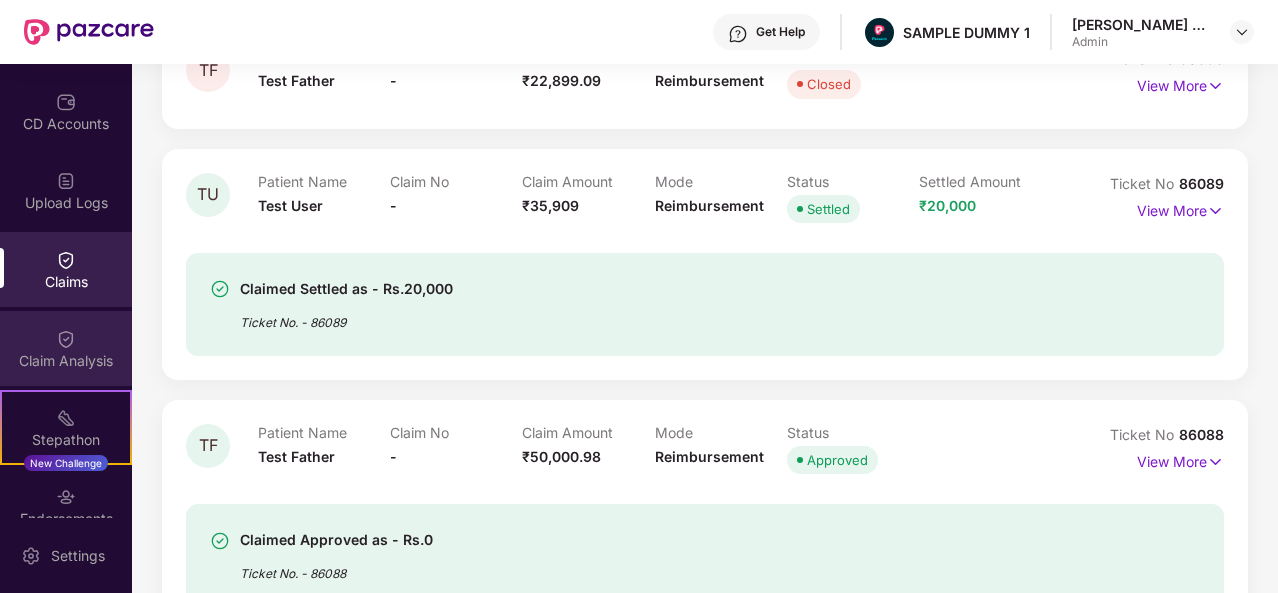 click on "Claim Analysis" at bounding box center [66, 361] 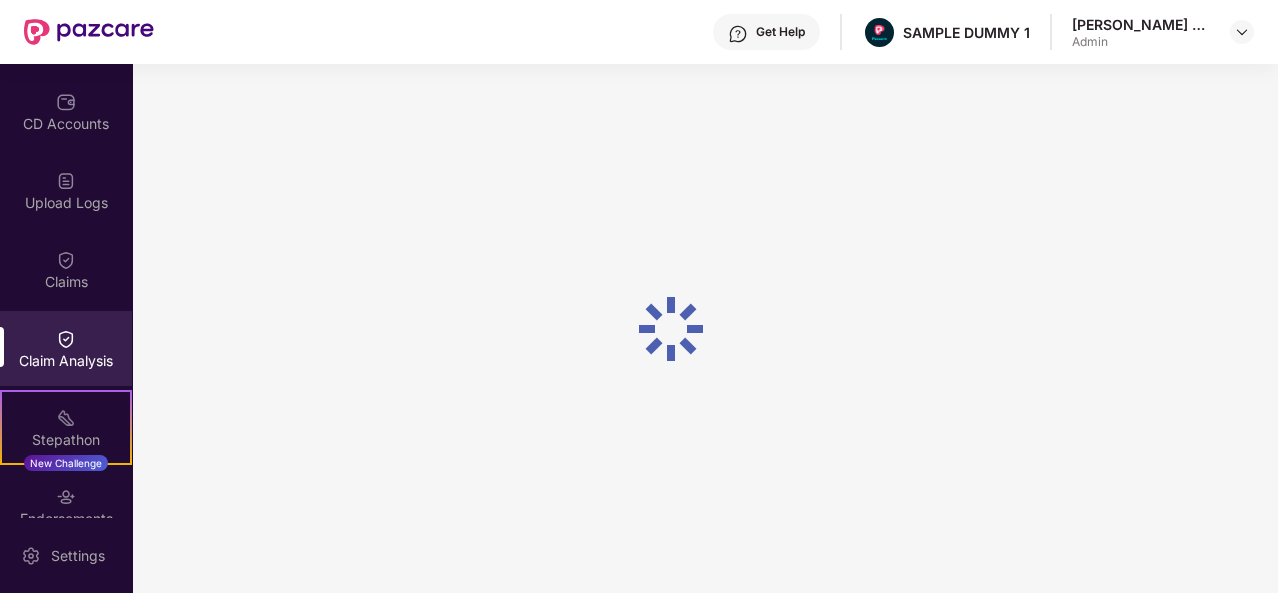 scroll, scrollTop: 0, scrollLeft: 0, axis: both 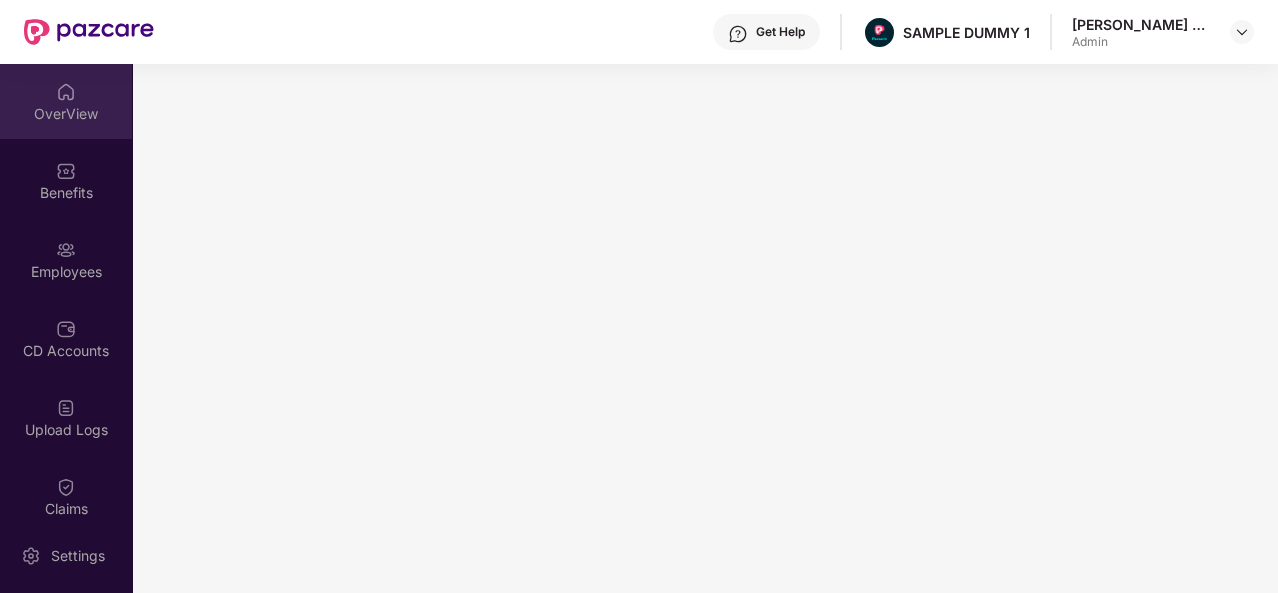 click on "OverView" at bounding box center [66, 114] 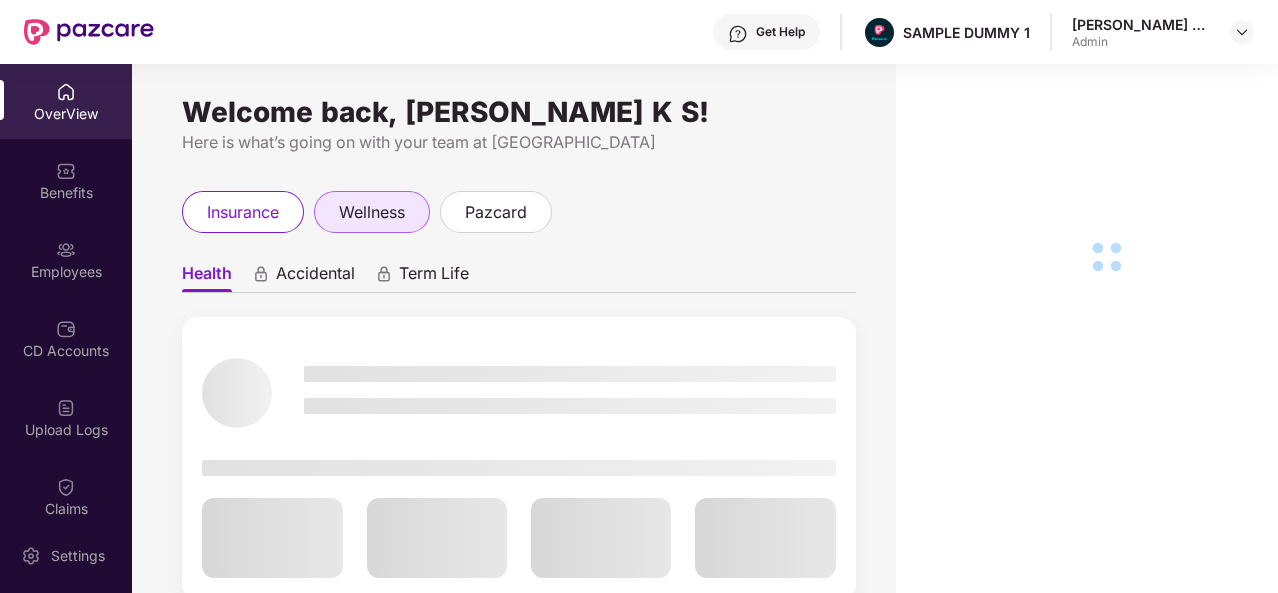 click on "wellness" at bounding box center (372, 212) 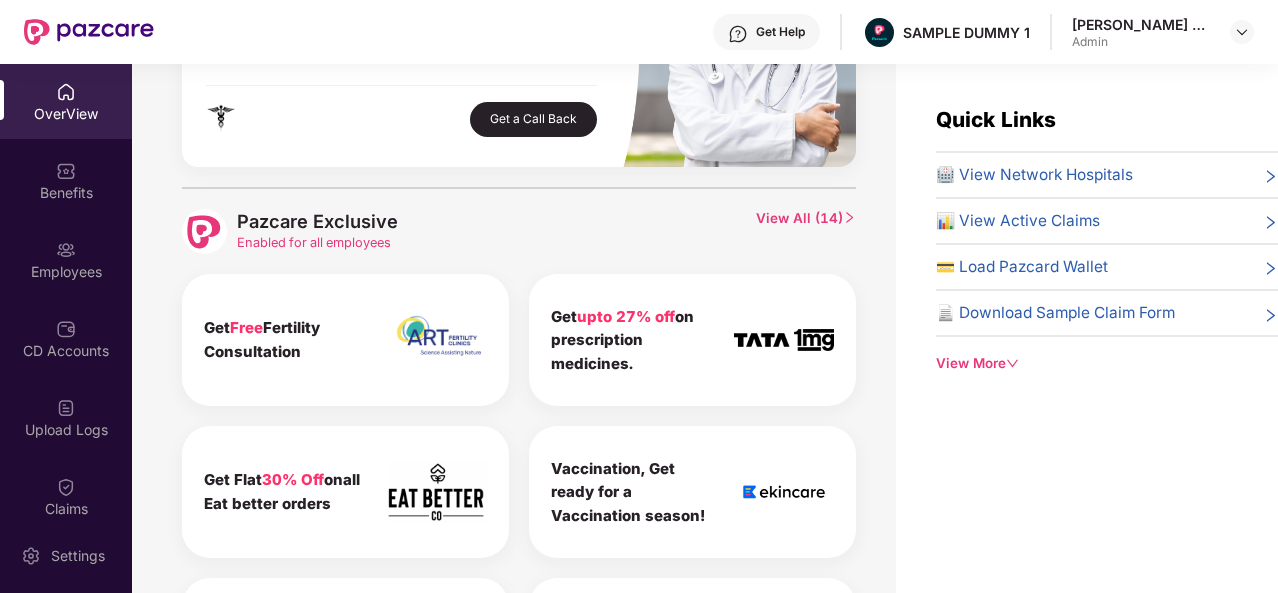 scroll, scrollTop: 750, scrollLeft: 0, axis: vertical 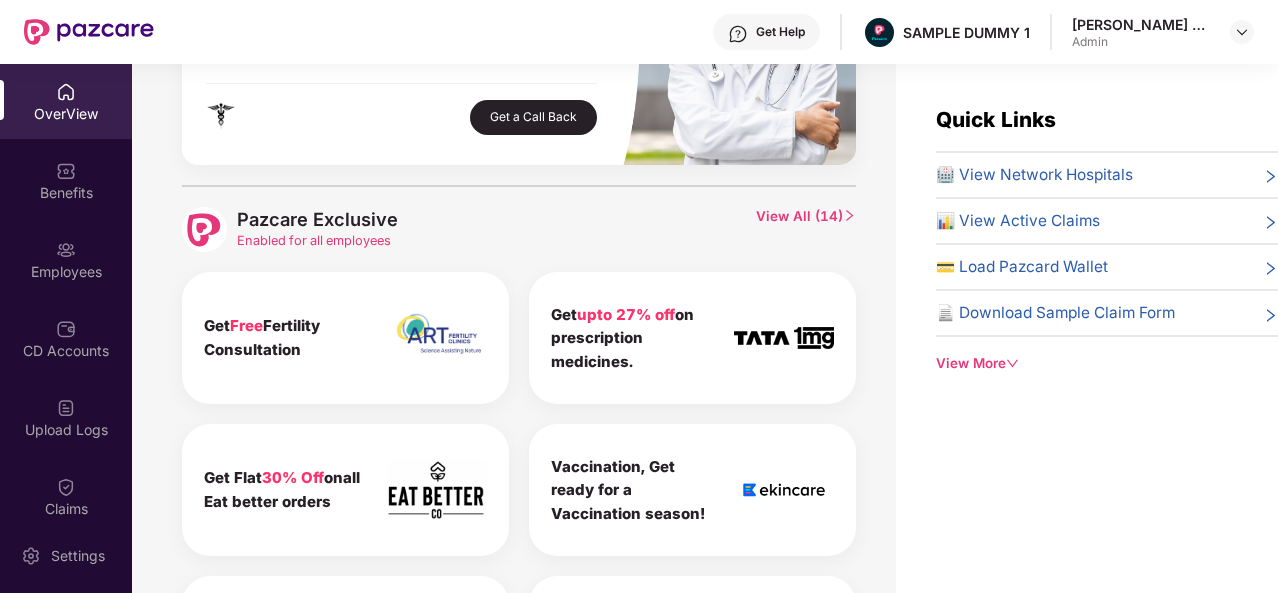 click on "View All ( 14 )" at bounding box center (806, 229) 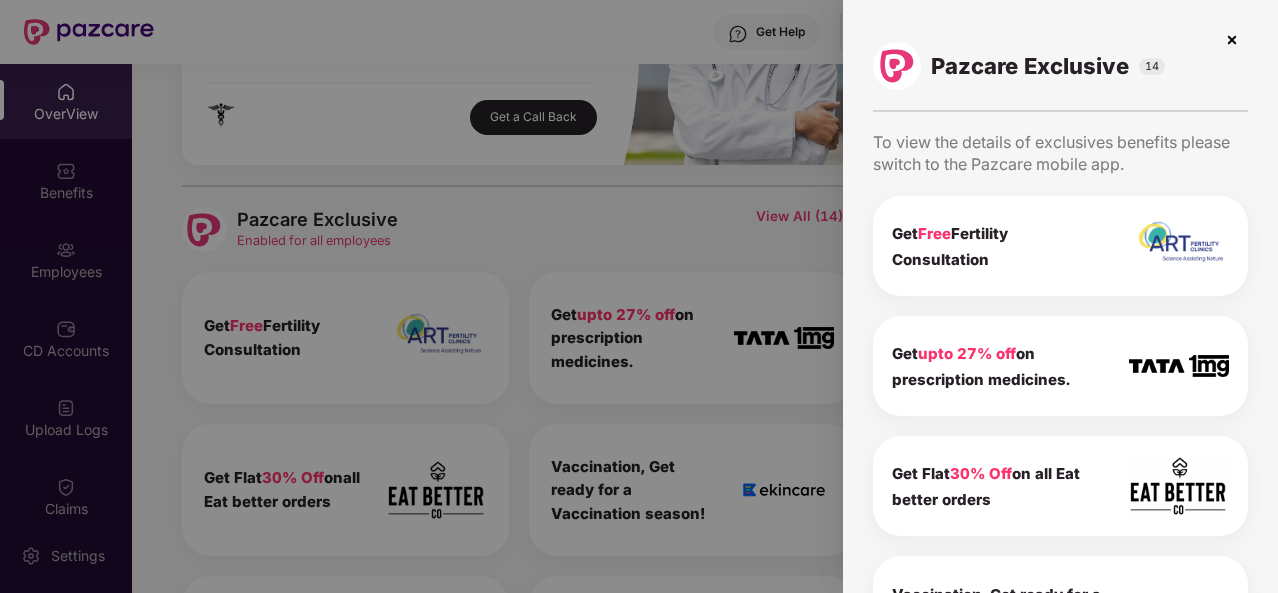 click at bounding box center [1232, 40] 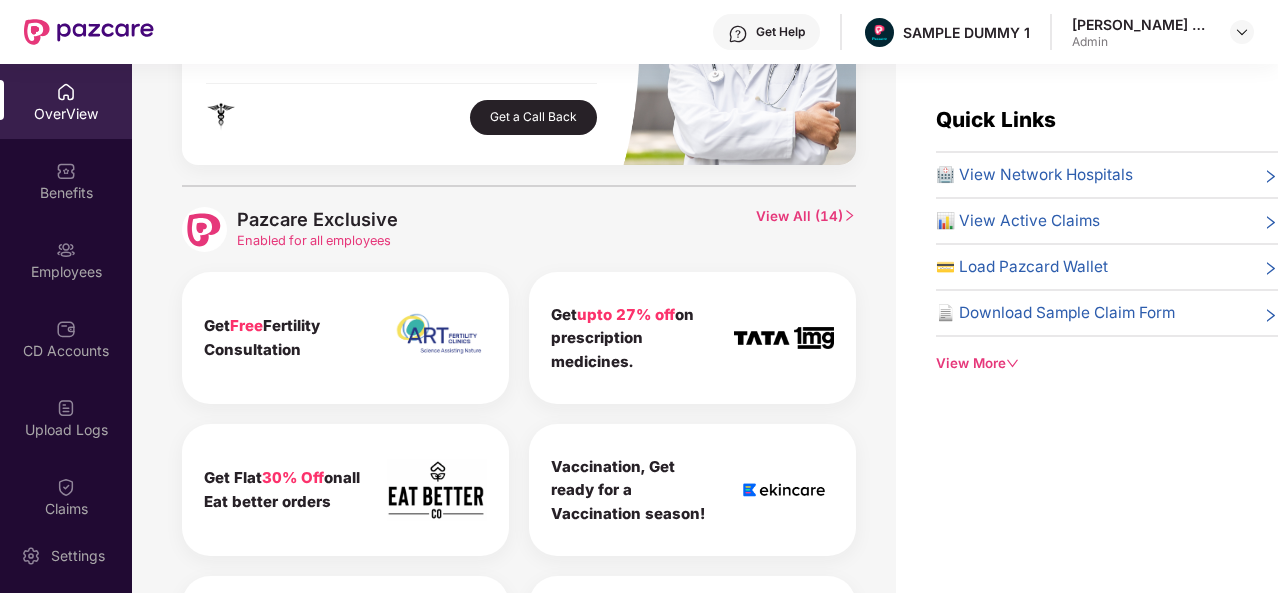click on "View All ( 14 )" at bounding box center (806, 229) 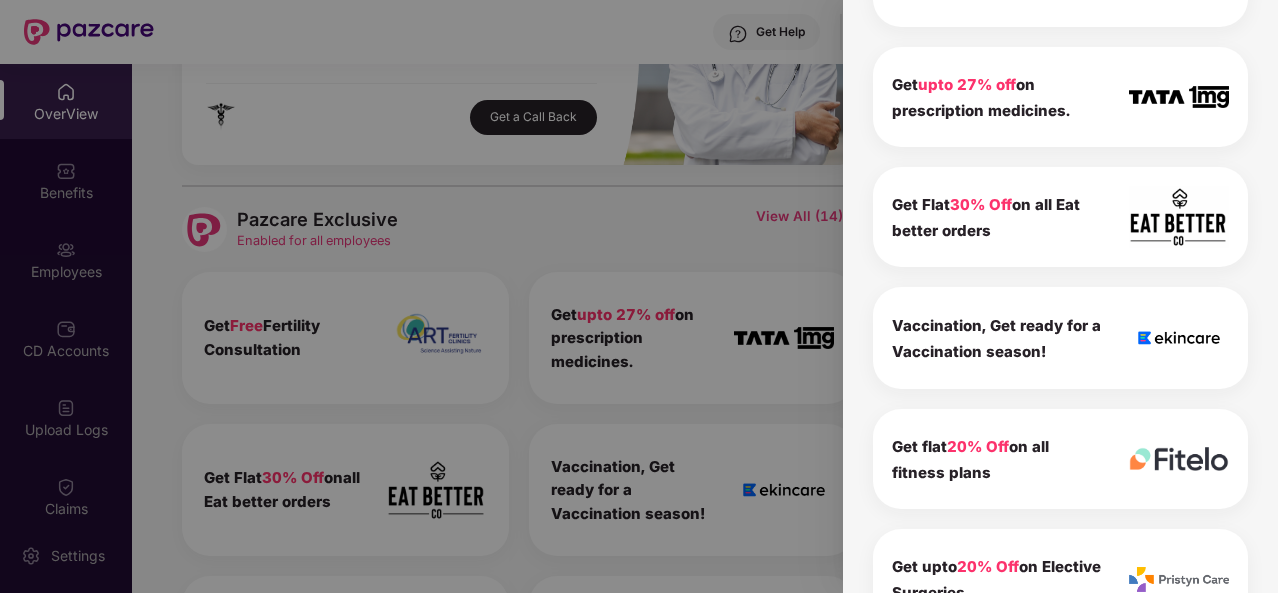 scroll, scrollTop: 0, scrollLeft: 0, axis: both 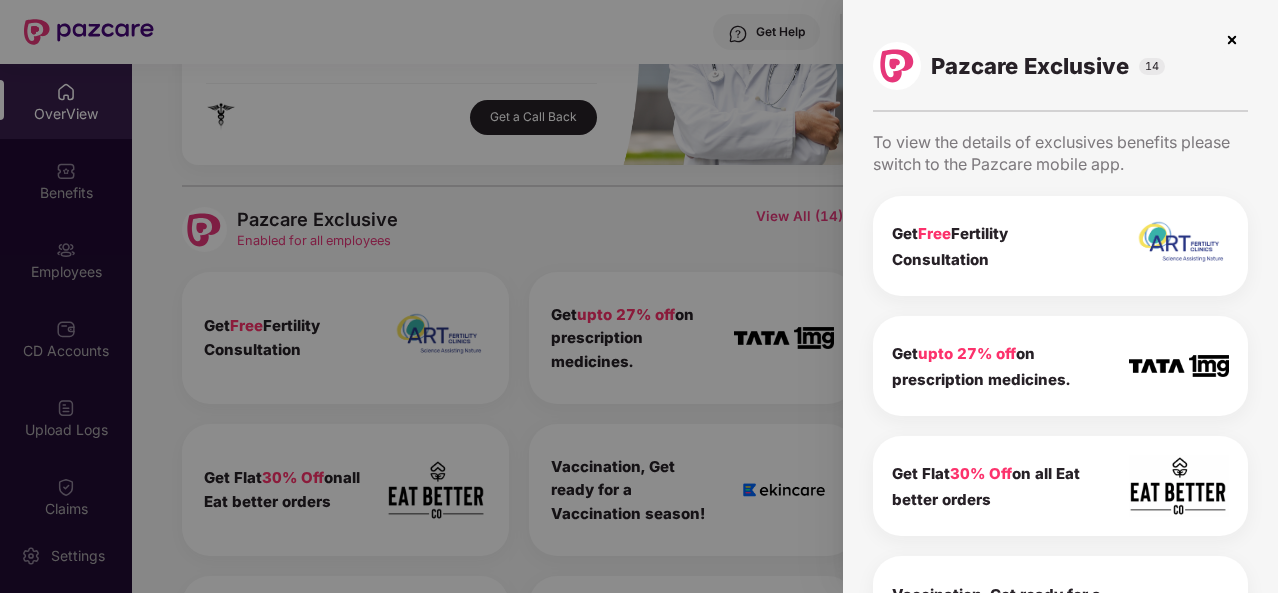 click at bounding box center (1232, 40) 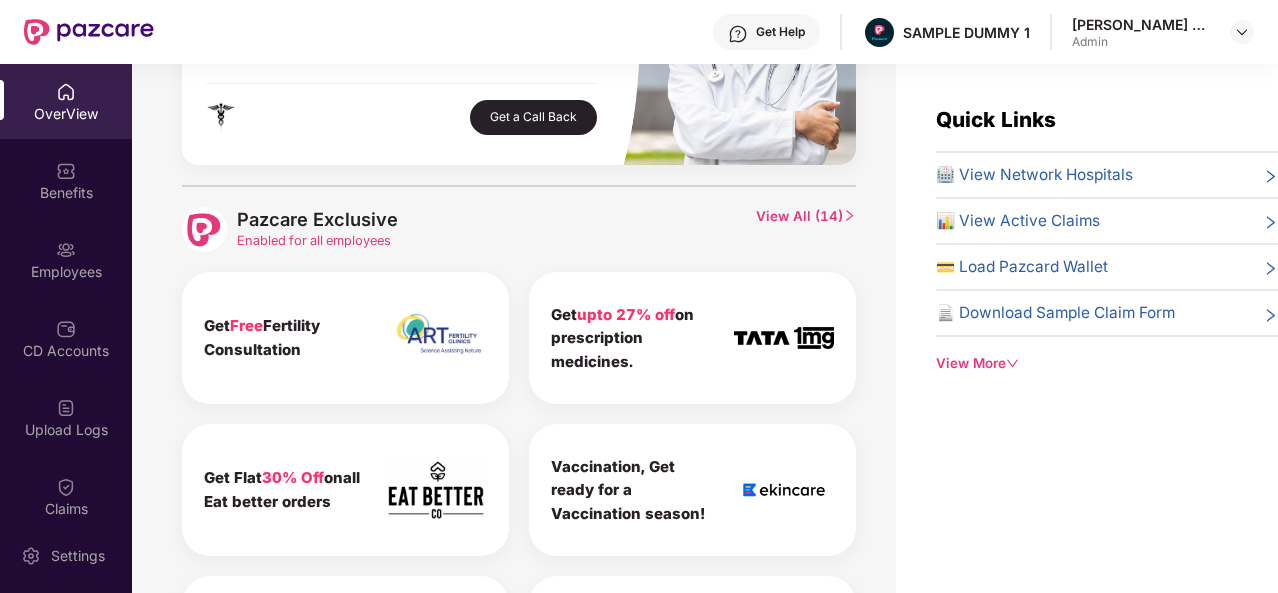 click on "OverView" at bounding box center [66, 101] 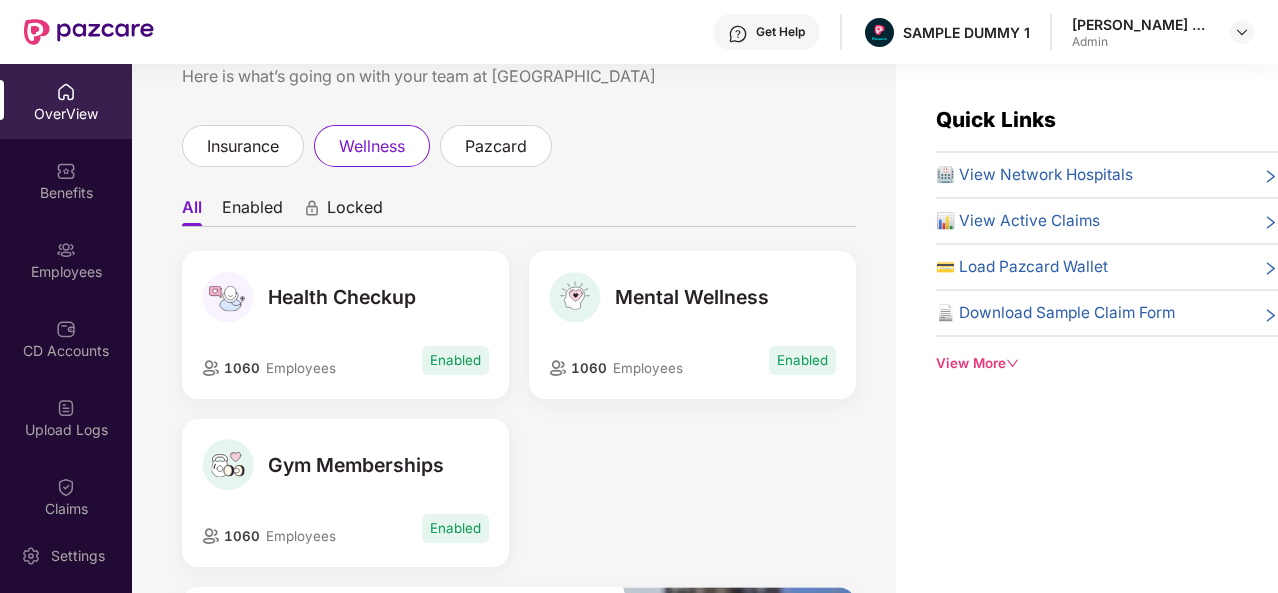 scroll, scrollTop: 0, scrollLeft: 0, axis: both 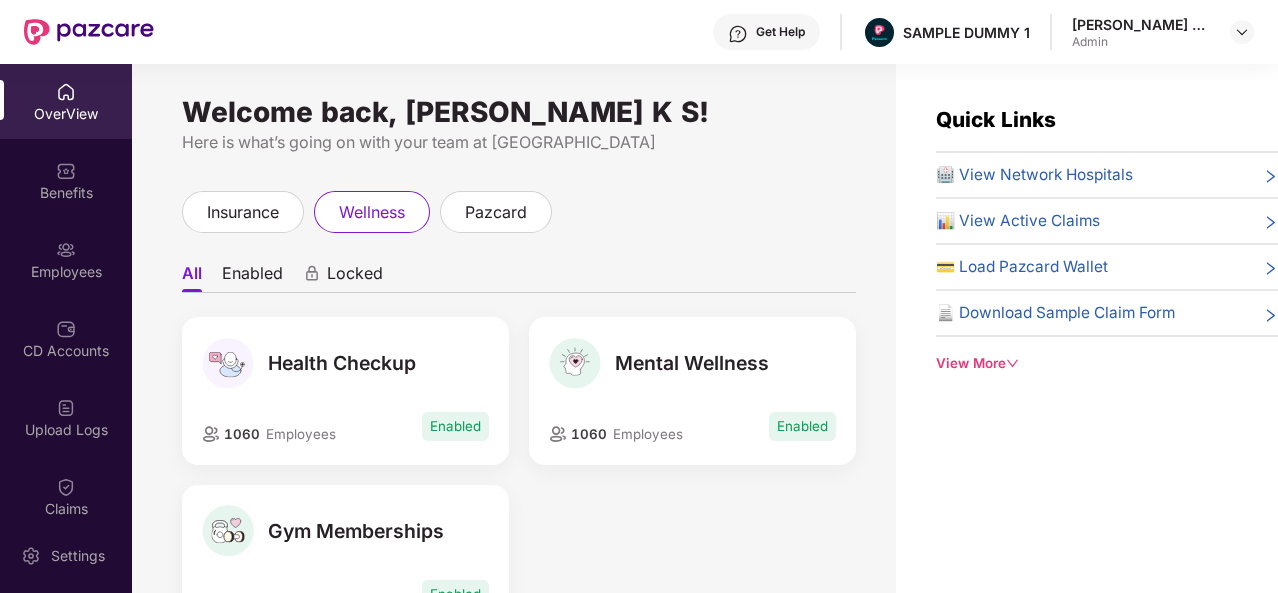 drag, startPoint x: 247, startPoint y: 221, endPoint x: 349, endPoint y: 251, distance: 106.320274 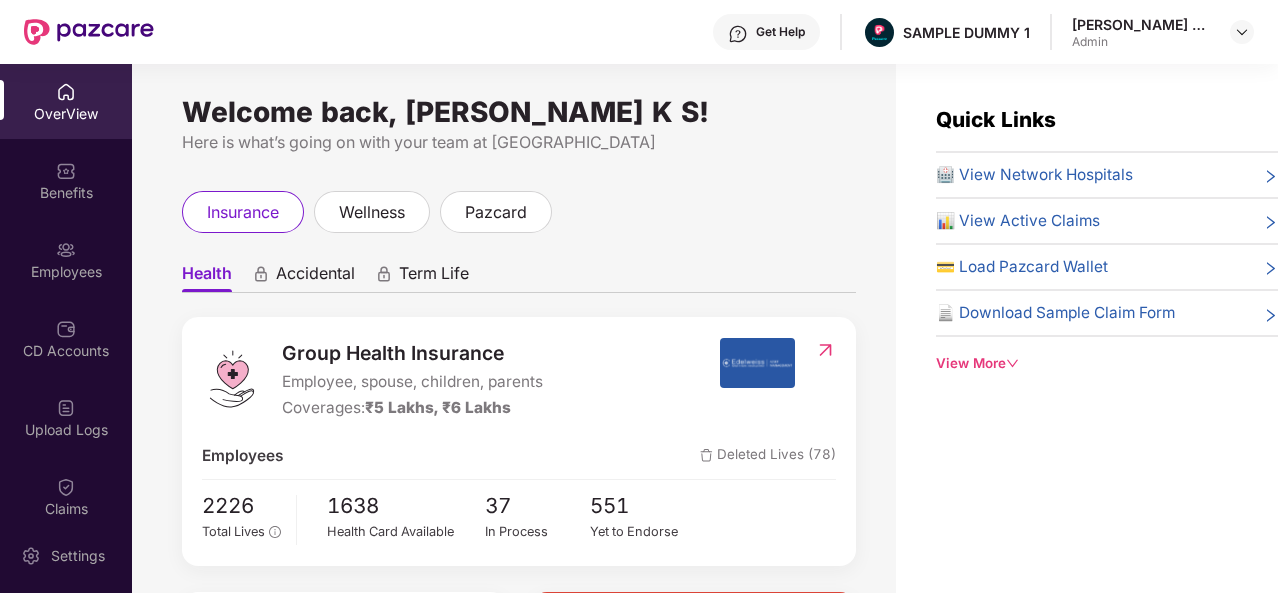 click on "Accidental" at bounding box center (315, 277) 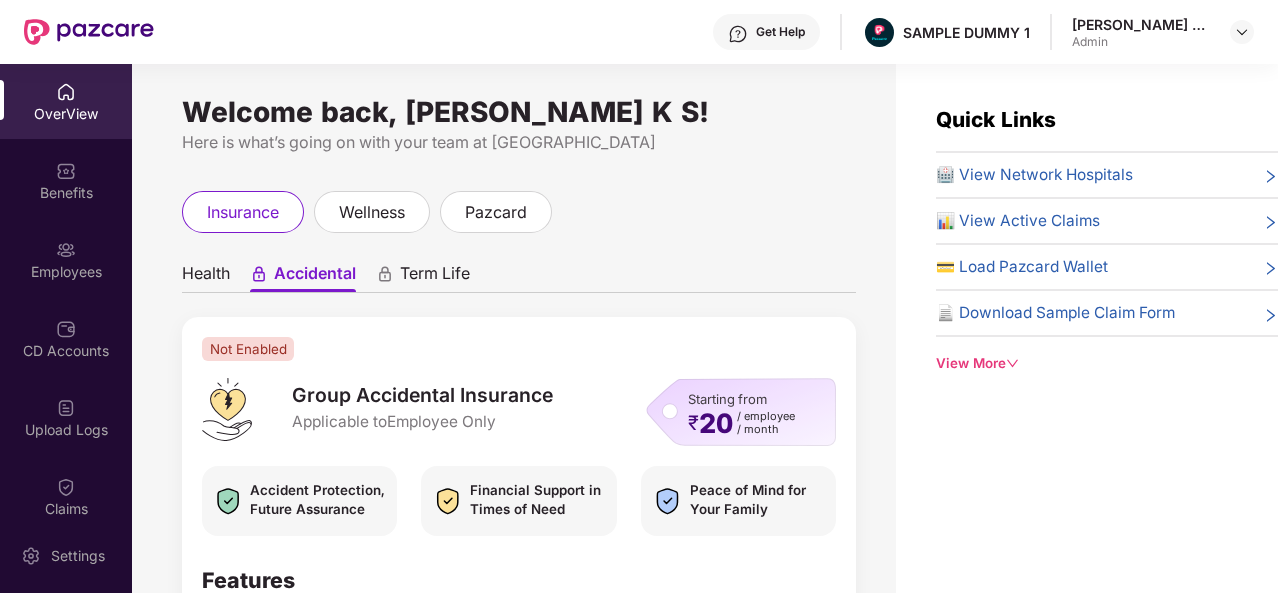 click on "Term Life" at bounding box center [435, 277] 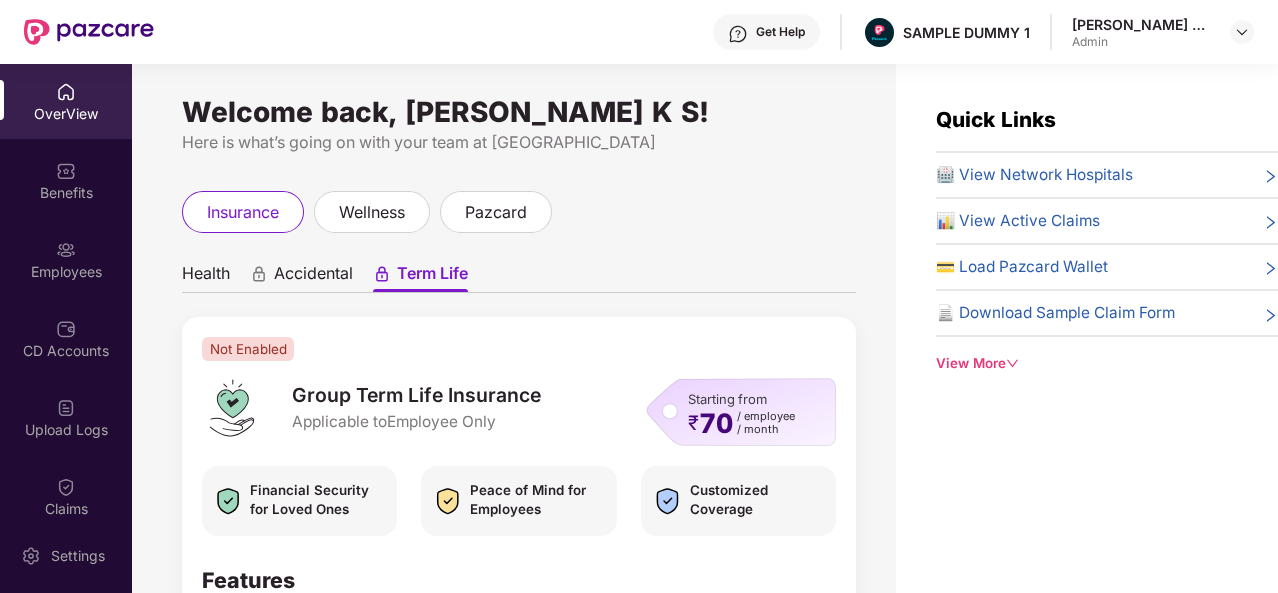click on "Accidental" at bounding box center [313, 277] 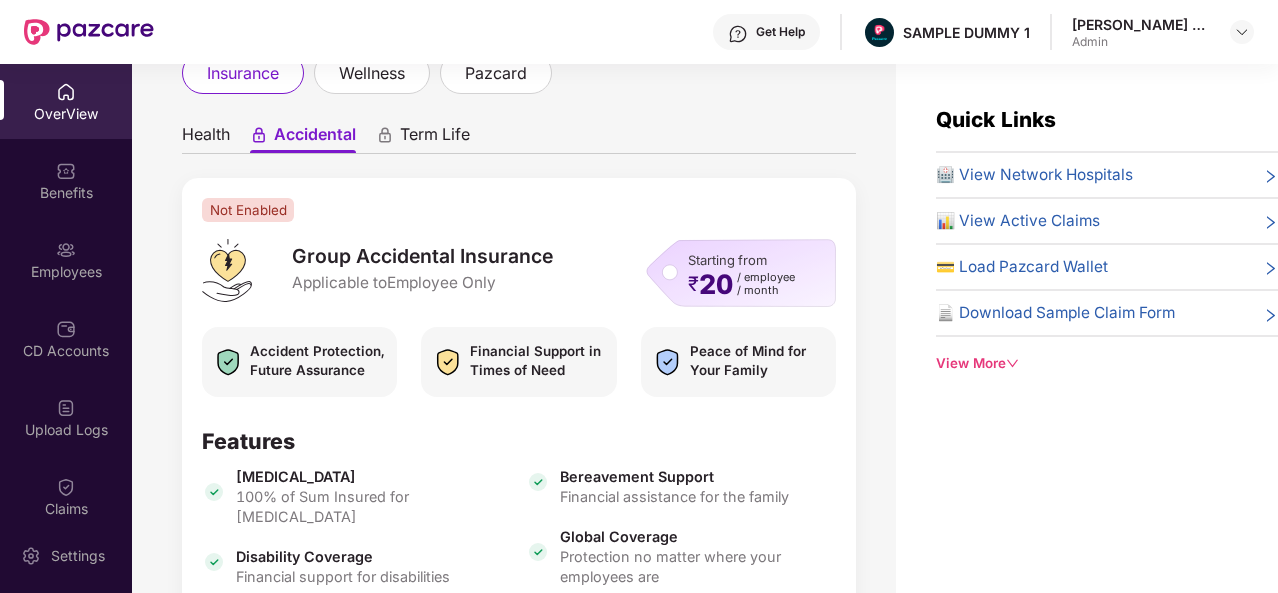 scroll, scrollTop: 193, scrollLeft: 0, axis: vertical 